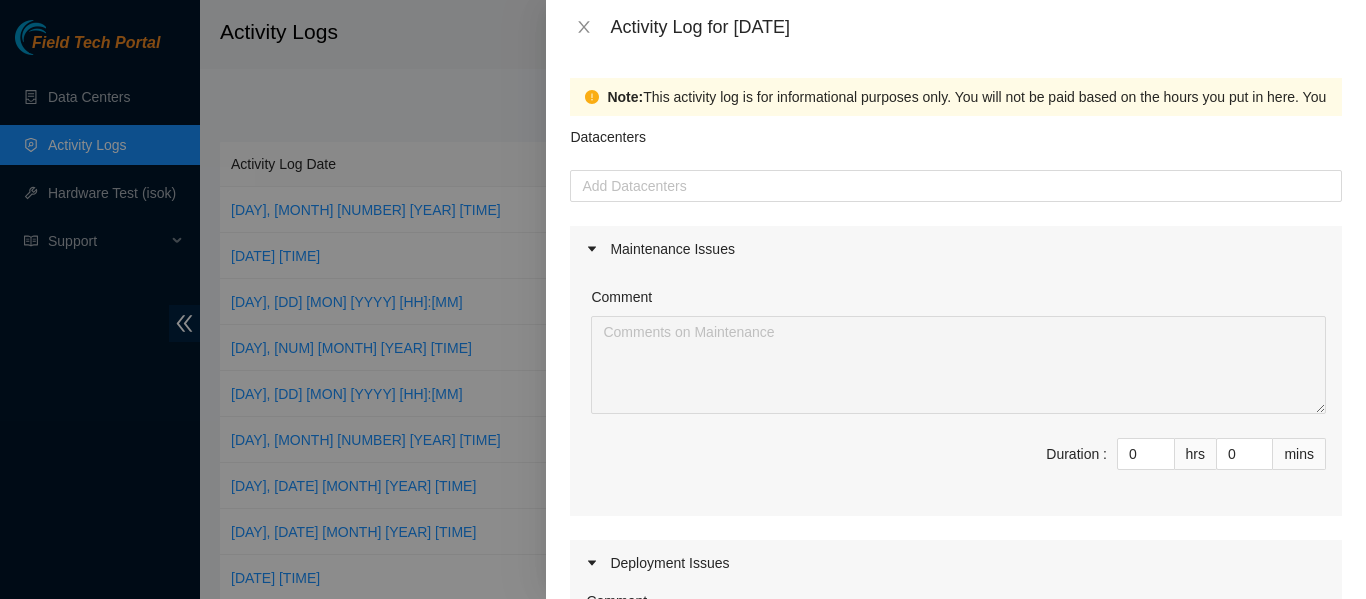 scroll, scrollTop: 0, scrollLeft: 0, axis: both 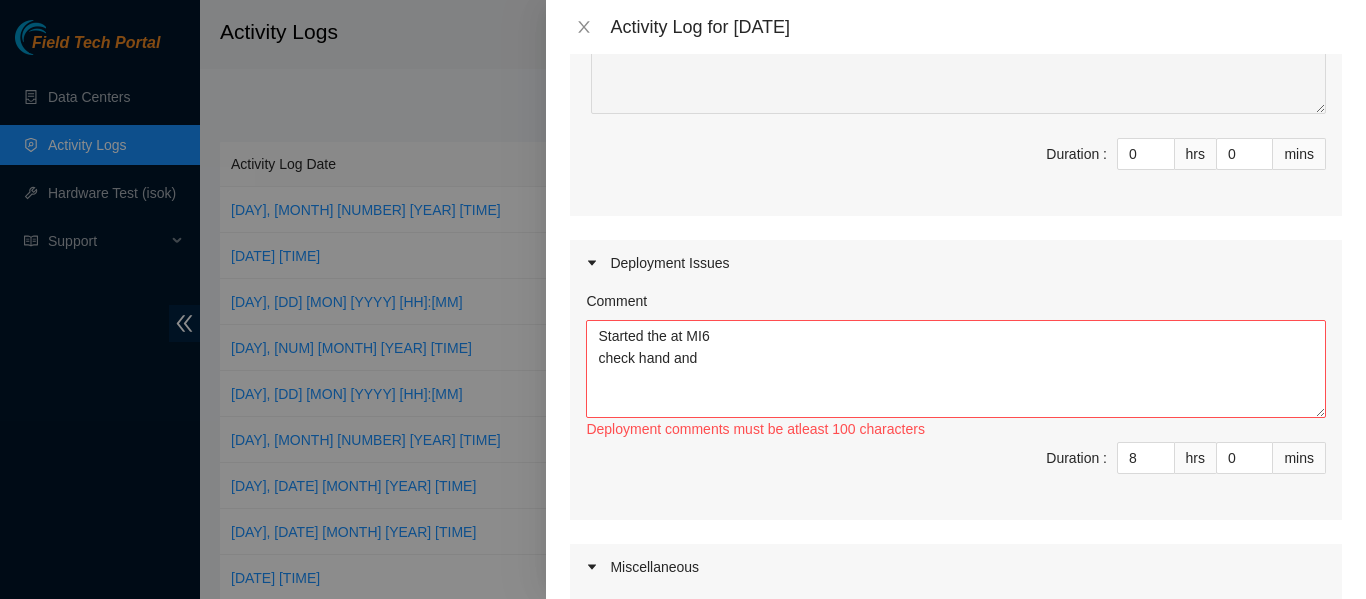 click on "Started the at MI6
check hand and" at bounding box center [956, 369] 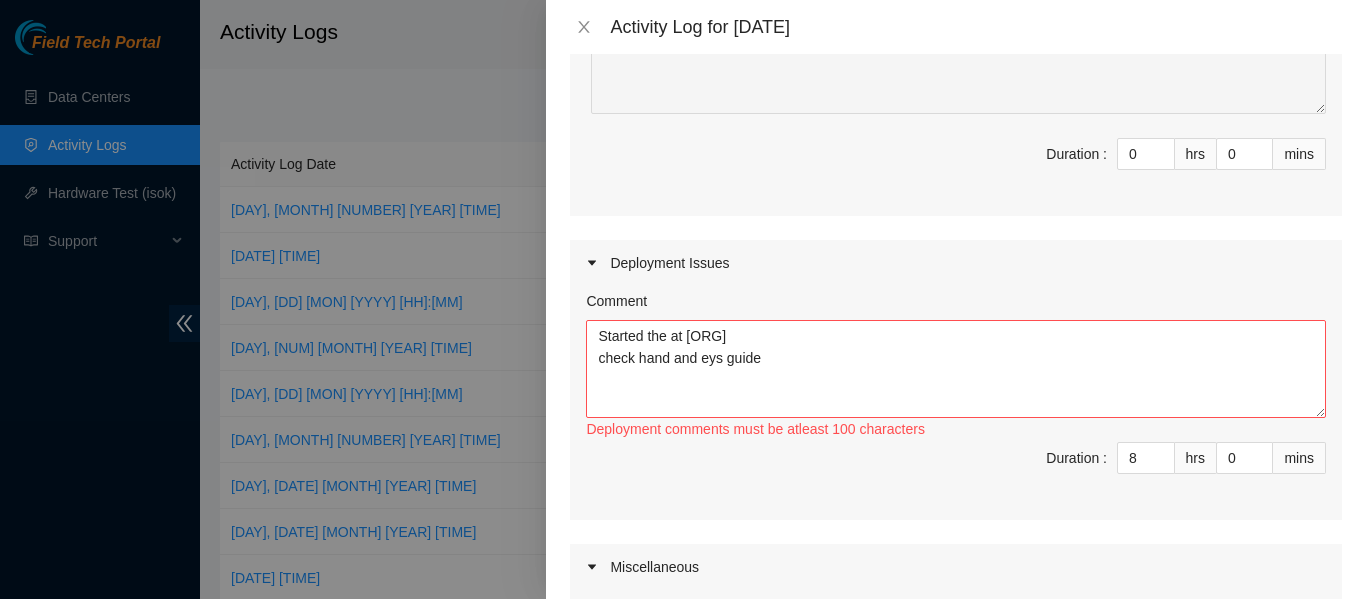 click on "Started the at [ORG]
check hand and eys guide" at bounding box center (956, 369) 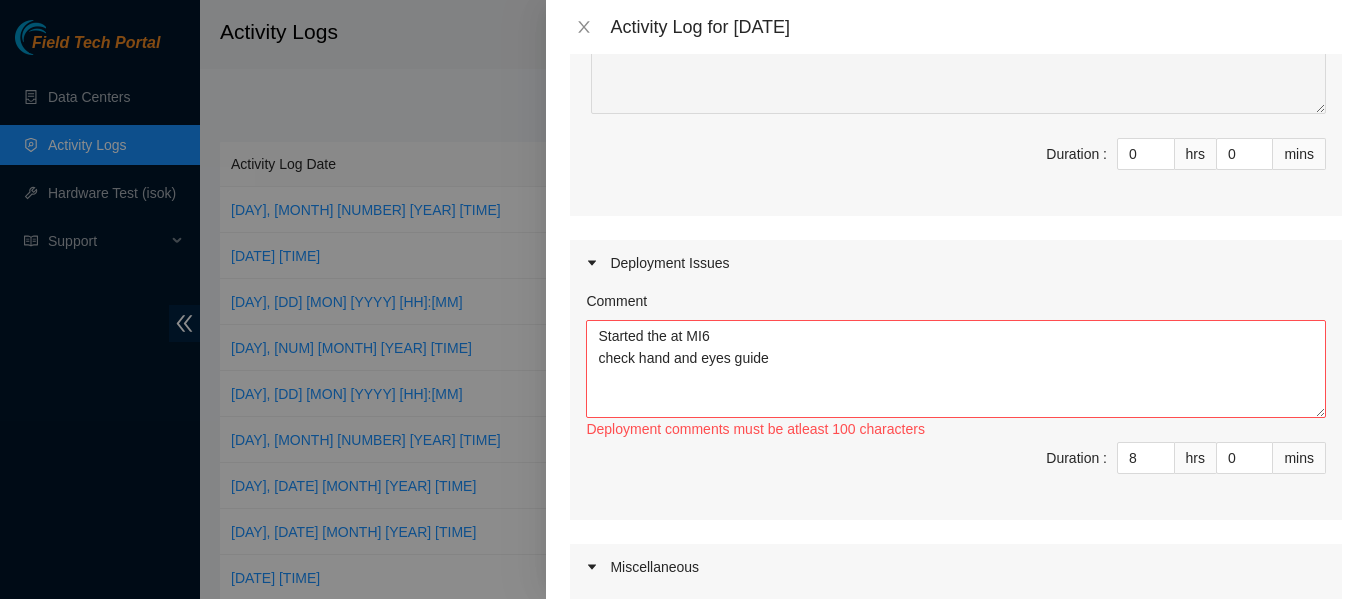 click on "Started the at MI6
check hand and eyes guide" at bounding box center (956, 369) 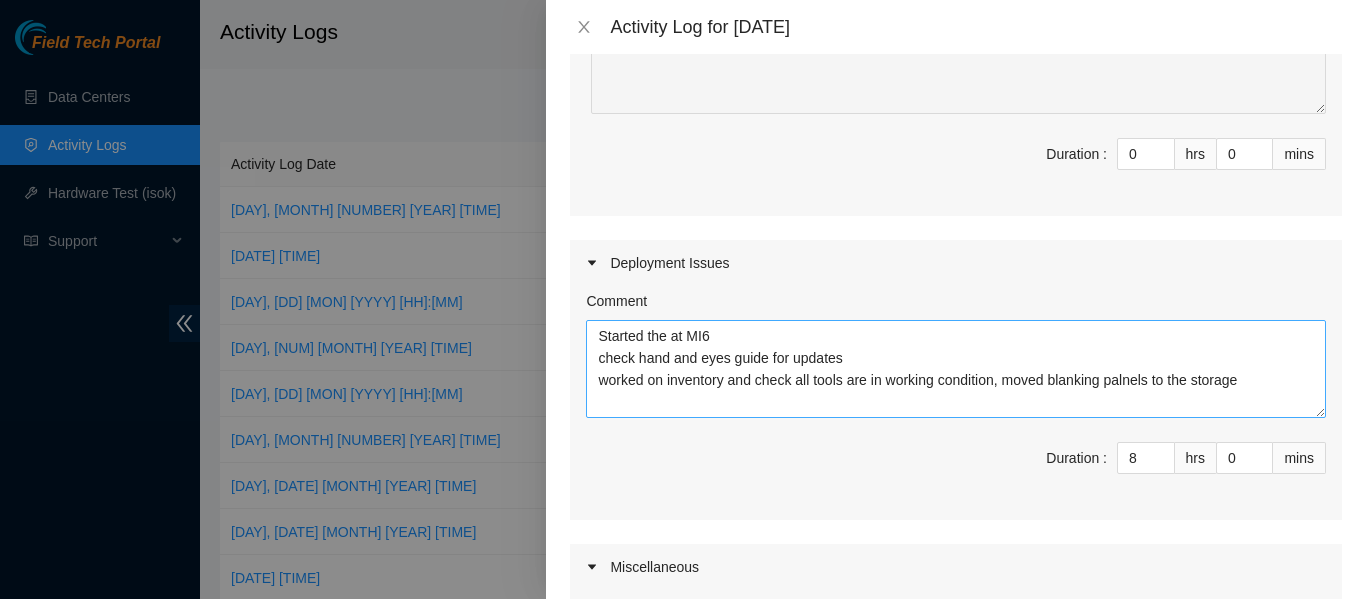 click on "Started the at MI6
check hand and eyes guide for updates
worked on inventory and check all tools are in working condition, moved blanking palnels to the storage" at bounding box center [956, 369] 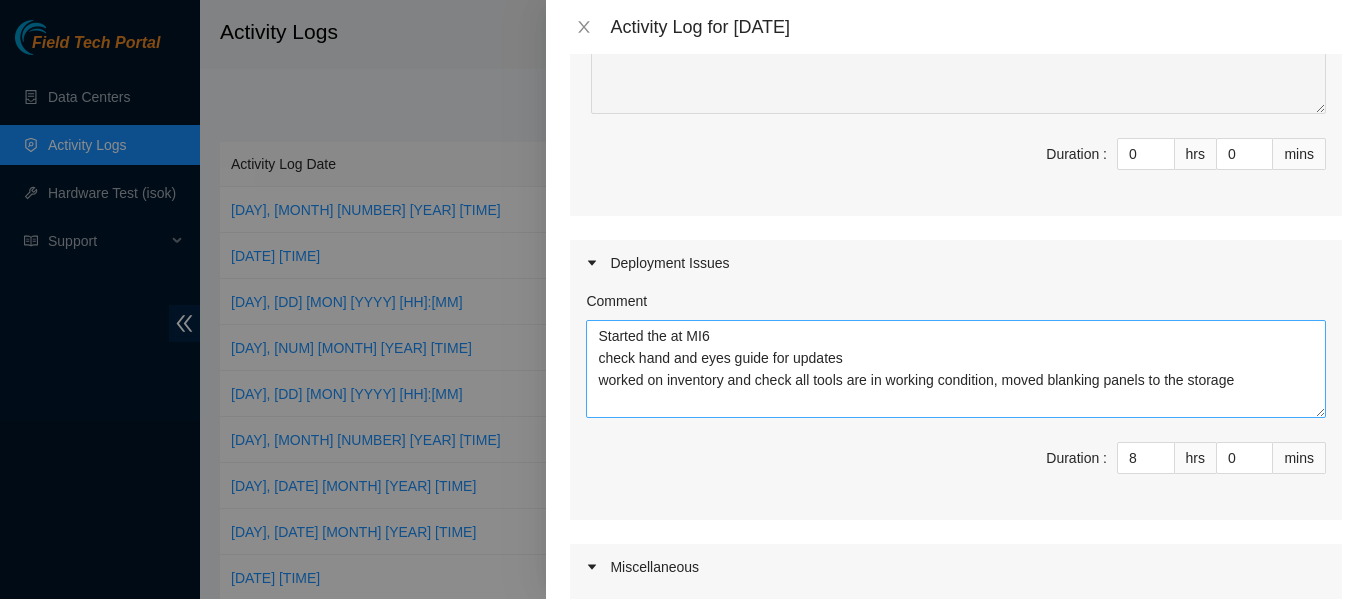 click on "Started the at MI6
check hand and eyes guide for updates
worked on inventory and check all tools are in working condition, moved blanking panels to the storage" at bounding box center (956, 369) 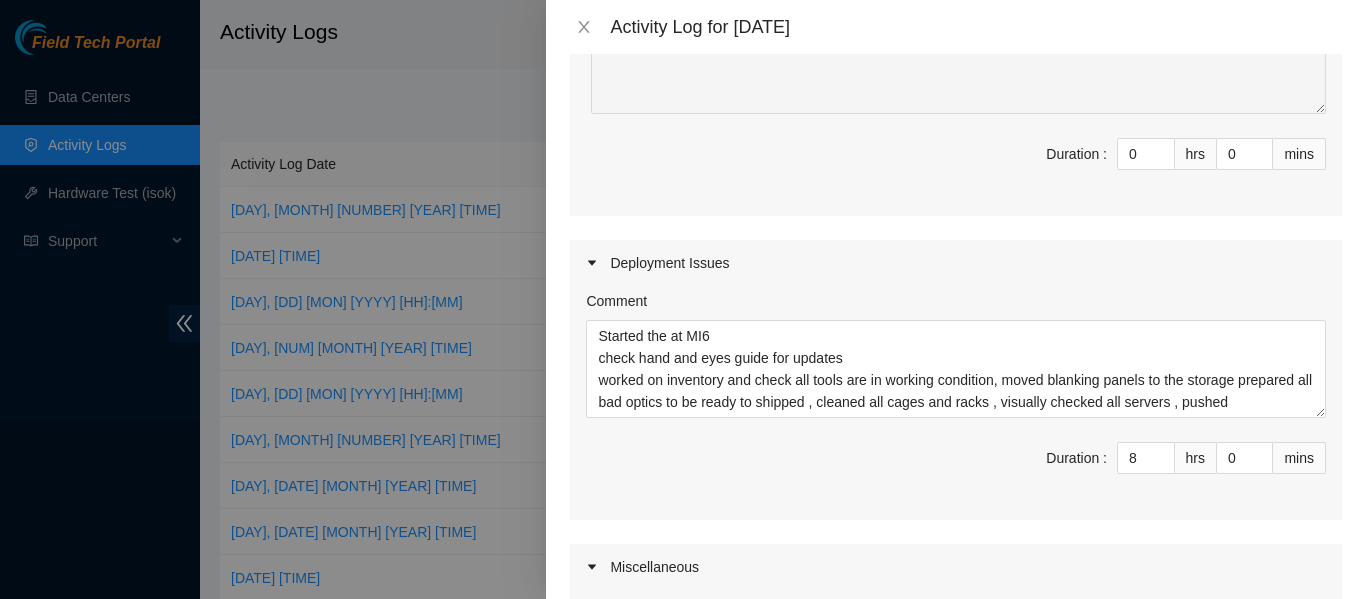 scroll, scrollTop: 16, scrollLeft: 0, axis: vertical 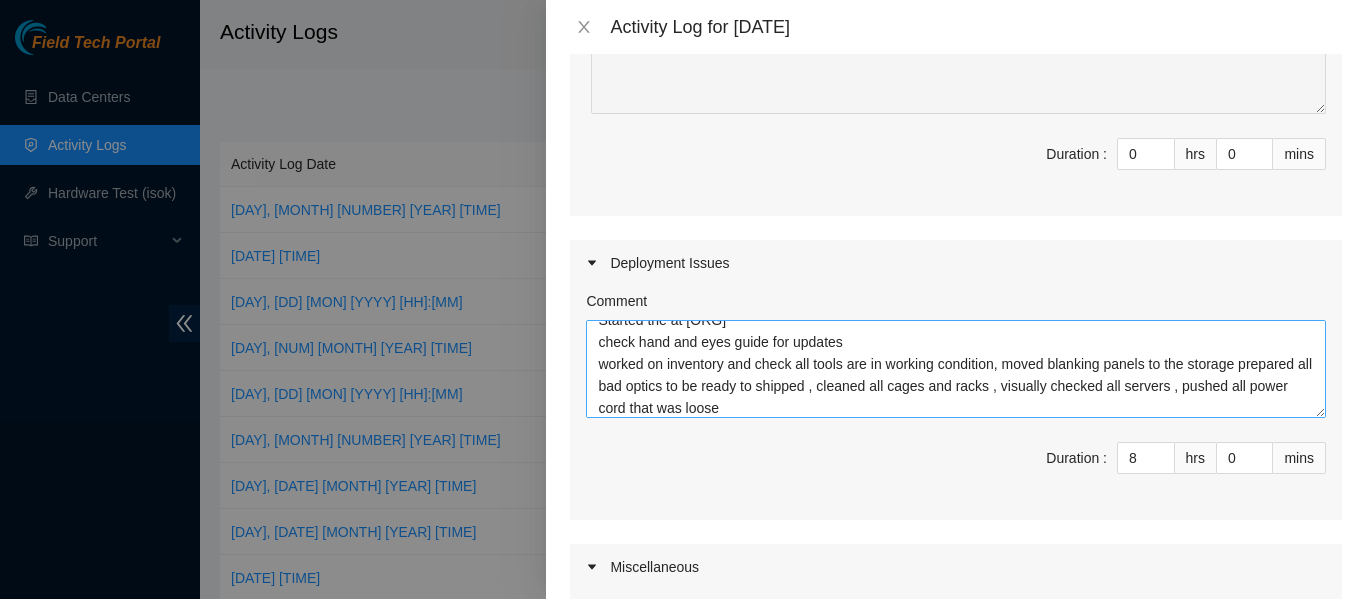 click on "Started the at [ORG]
check hand and eyes guide for updates
worked on inventory and check all tools are in working condition, moved blanking panels to the storage prepared all bad optics to be ready to shipped , cleaned all cages and racks , visually checked all servers , pushed all power cord that was loose" at bounding box center [956, 369] 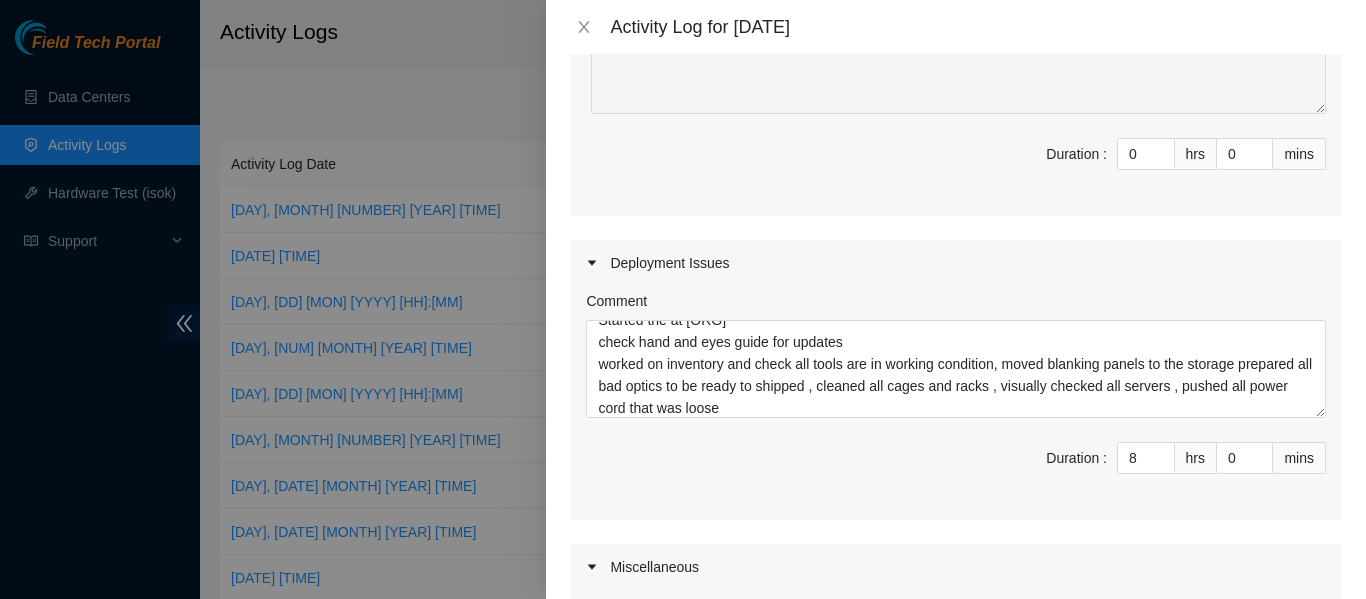 drag, startPoint x: 780, startPoint y: 410, endPoint x: 850, endPoint y: 471, distance: 92.84934 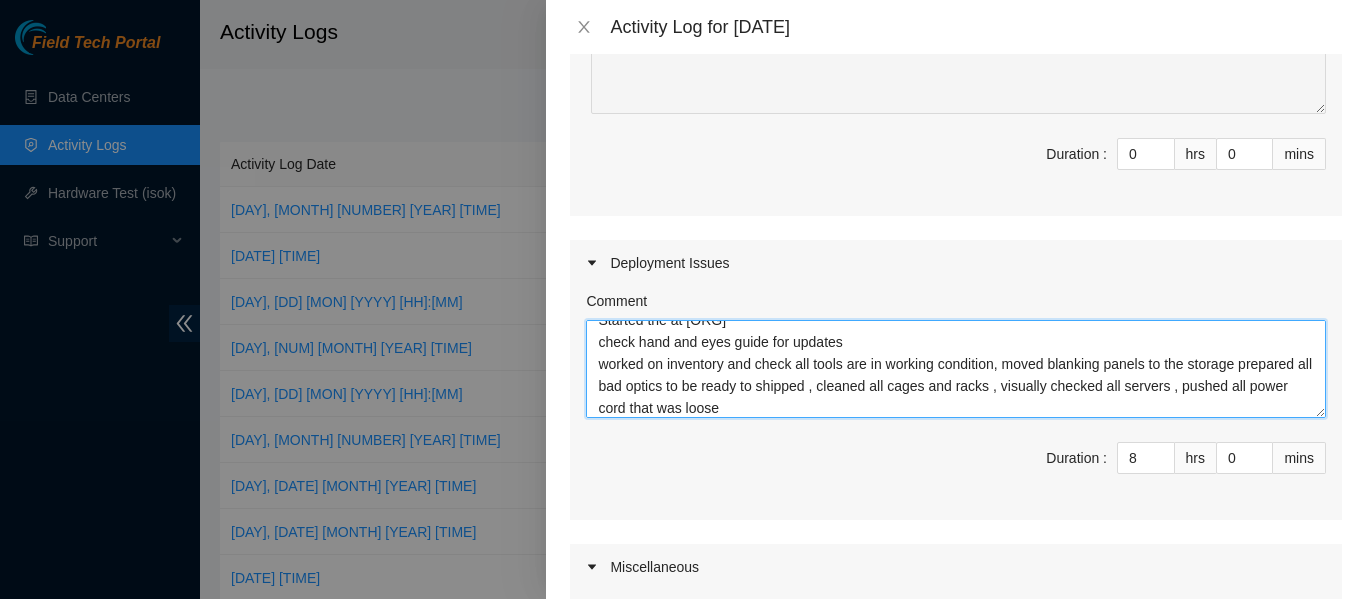 click on "Started the at [ORG]
check hand and eyes guide for updates
worked on inventory and check all tools are in working condition, moved blanking panels to the storage prepared all bad optics to be ready to shipped , cleaned all cages and racks , visually checked all servers , pushed all power cord that was loose" at bounding box center (956, 369) 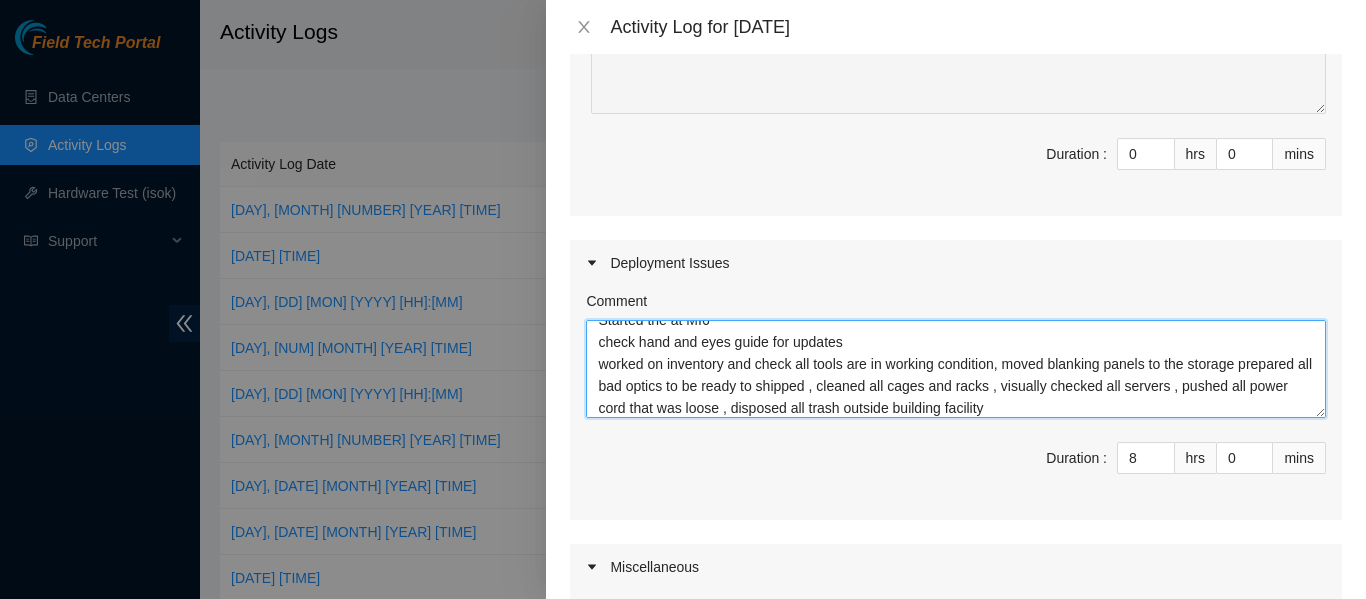 click on "Started the at MI6
check hand and eyes guide for updates
worked on inventory and check all tools are in working condition, moved blanking panels to the storage prepared all bad optics to be ready to shipped , cleaned all cages and racks , visually checked all servers , pushed all power cord that was loose , disposed all trash outside building facility" at bounding box center (956, 369) 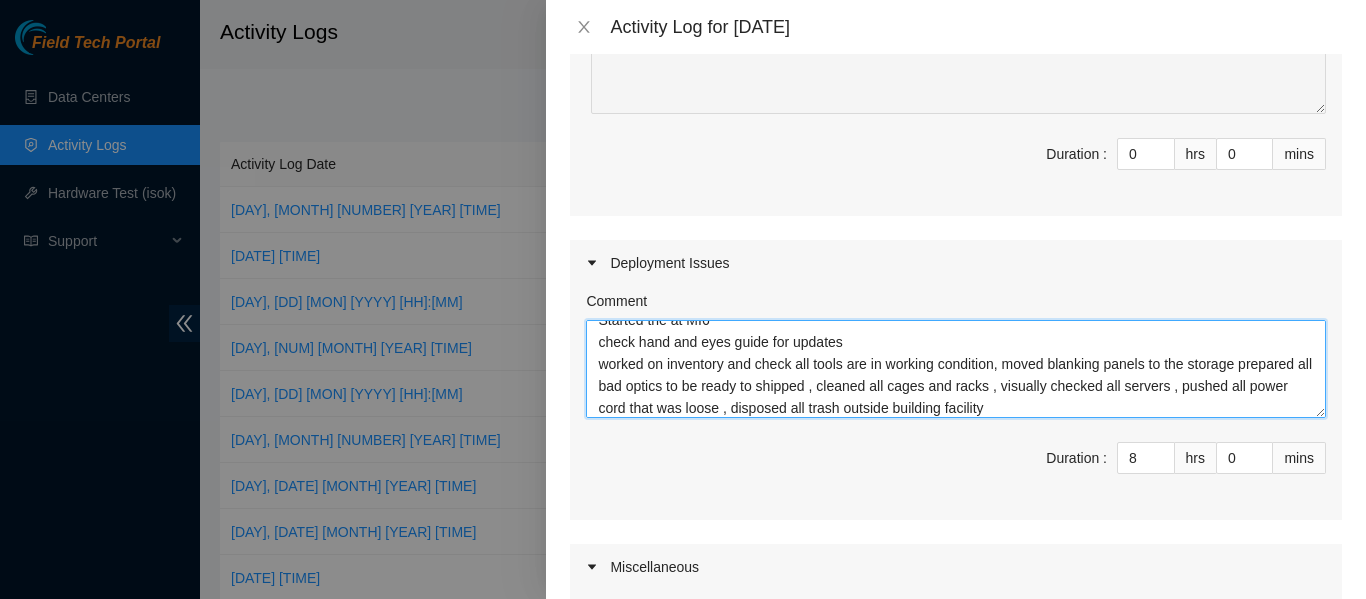 click on "Started the at MI6
check hand and eyes guide for updates
worked on inventory and check all tools are in working condition, moved blanking panels to the storage prepared all bad optics to be ready to shipped , cleaned all cages and racks , visually checked all servers , pushed all power cord that was loose , disposed all trash outside building facility" at bounding box center [956, 369] 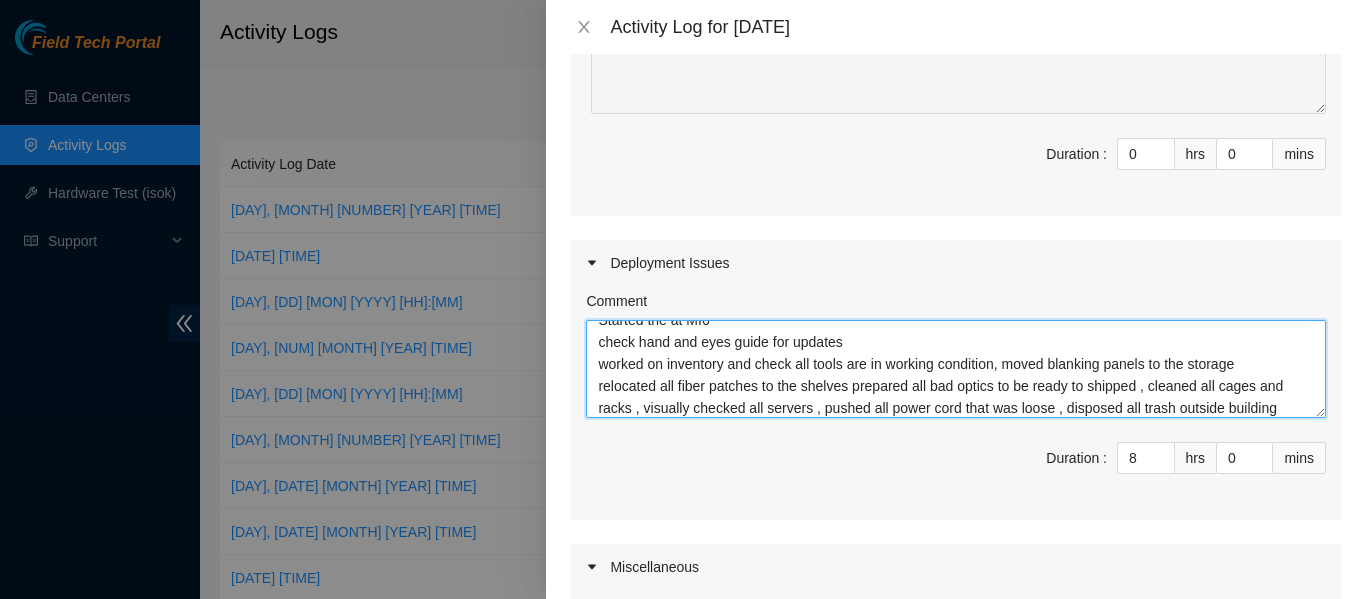 click on "Started the at MI6
check hand and eyes guide for updates
worked on inventory and check all tools are in working condition, moved blanking panels to the storage
relocated all fiber patches to the shelves prepared all bad optics to be ready to shipped , cleaned all cages and racks , visually checked all servers , pushed all power cord that was loose , disposed all trash outside building facility" at bounding box center [956, 369] 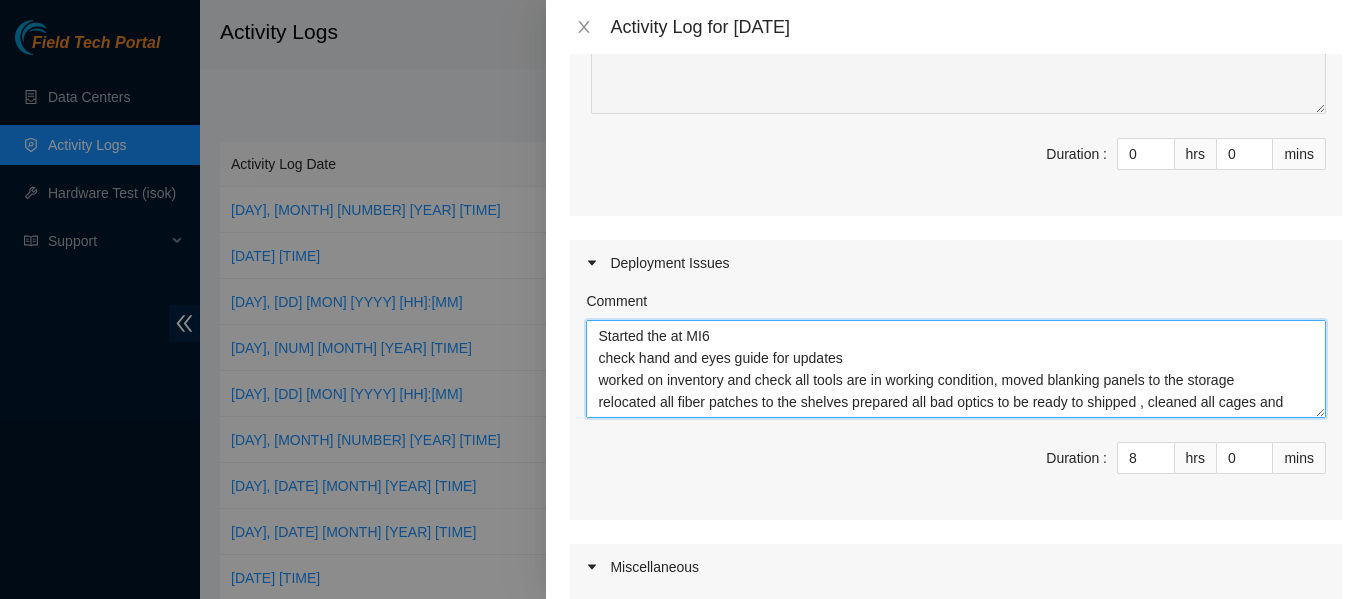 scroll, scrollTop: 44, scrollLeft: 0, axis: vertical 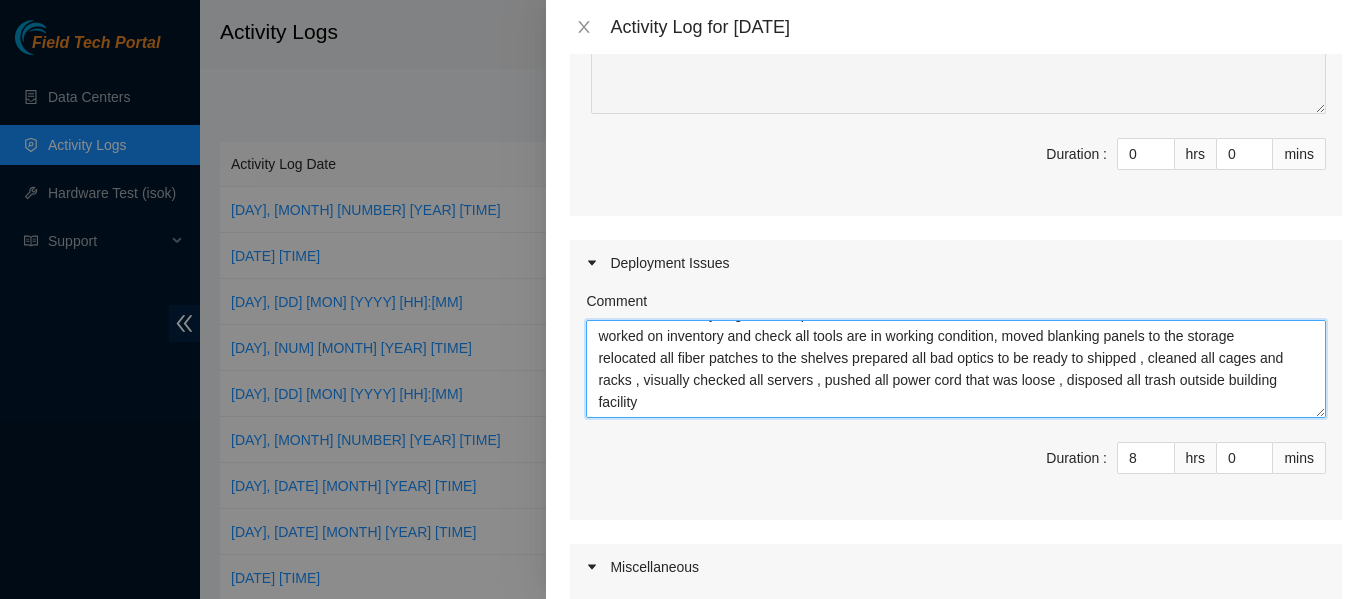 drag, startPoint x: 590, startPoint y: 336, endPoint x: 718, endPoint y: 434, distance: 161.20795 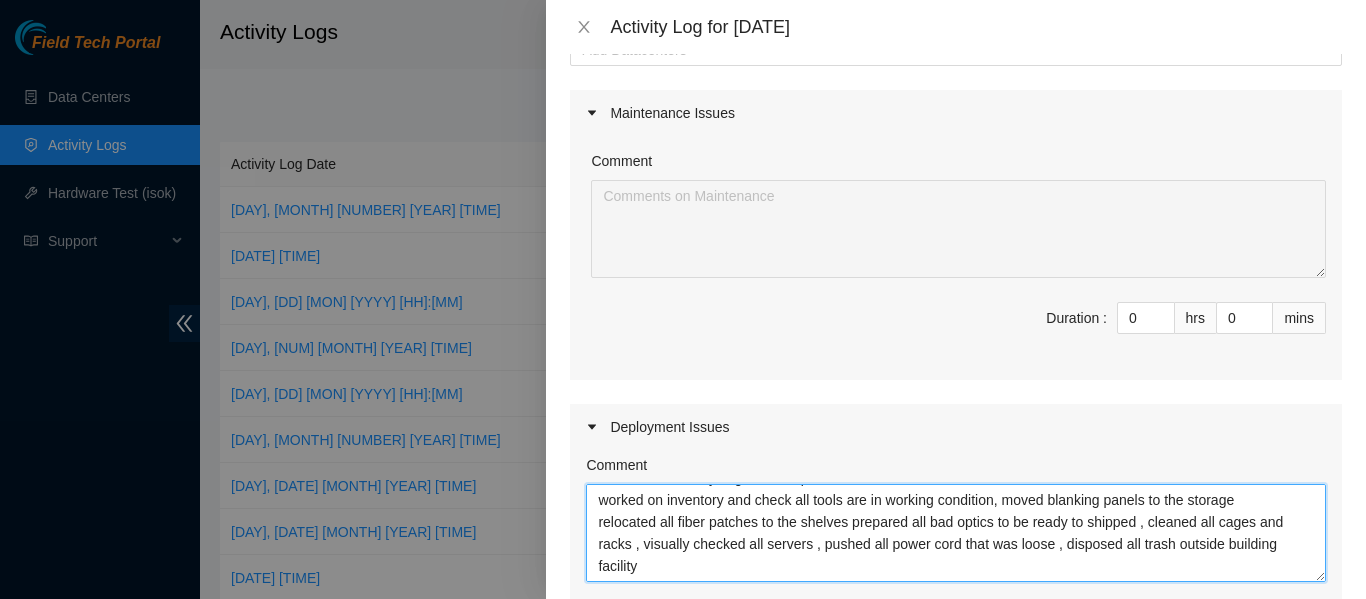 scroll, scrollTop: 0, scrollLeft: 0, axis: both 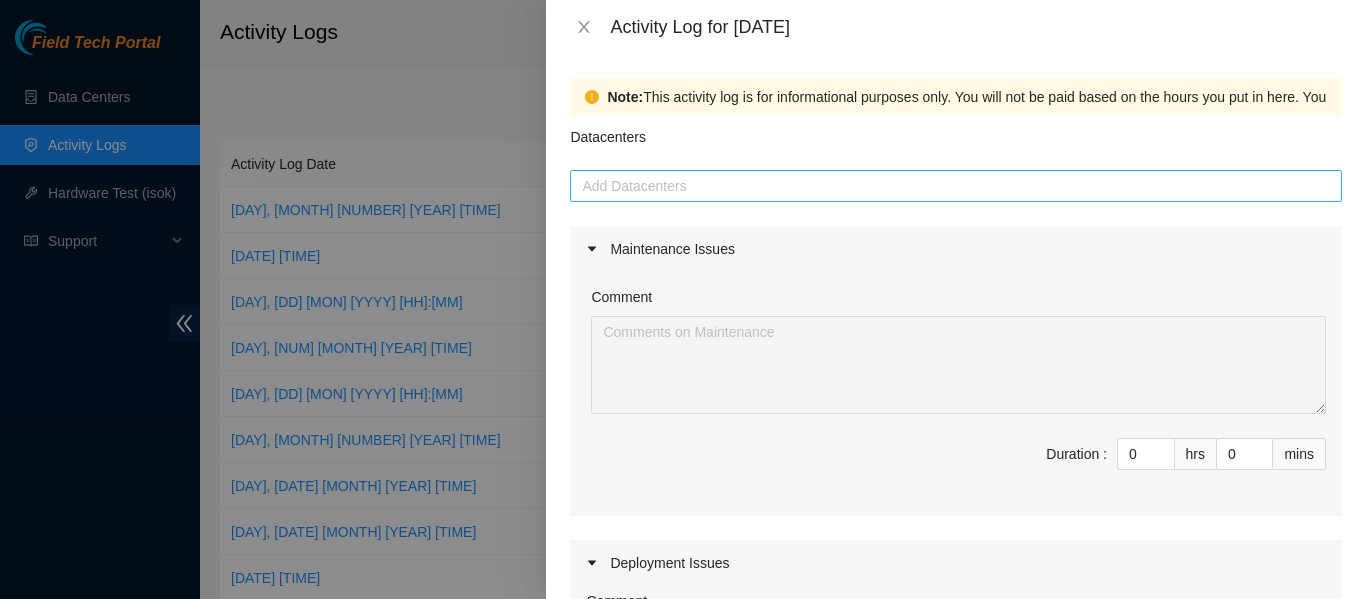 click at bounding box center [956, 186] 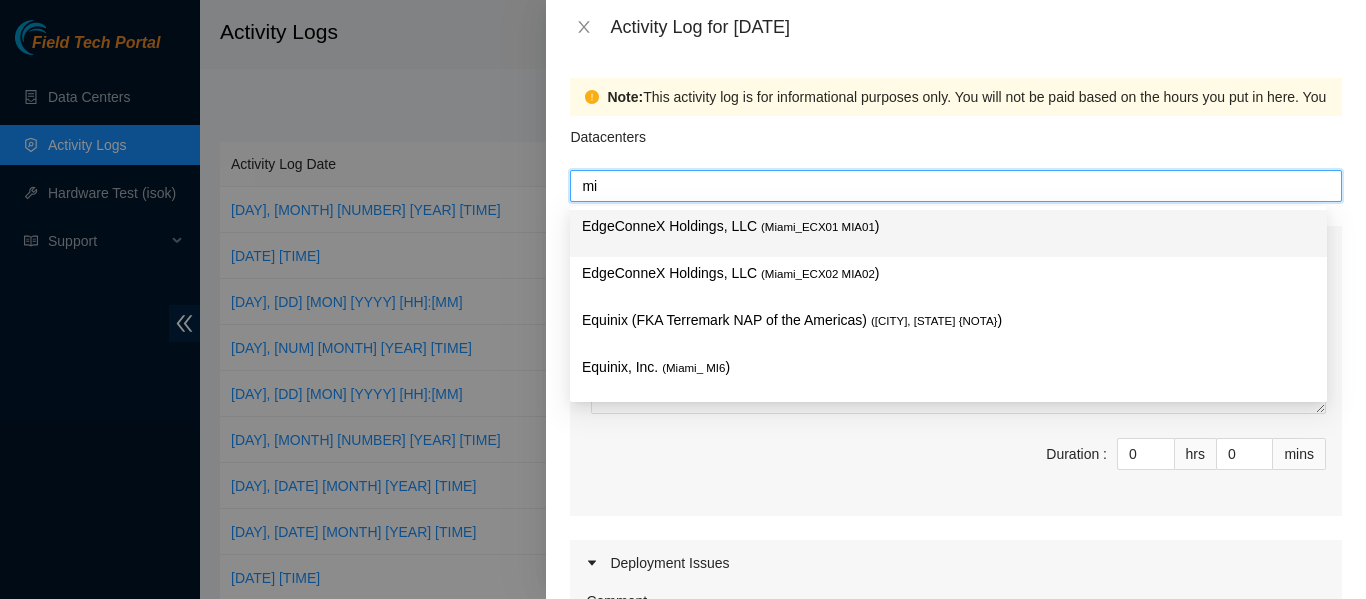 type on "[ORG]" 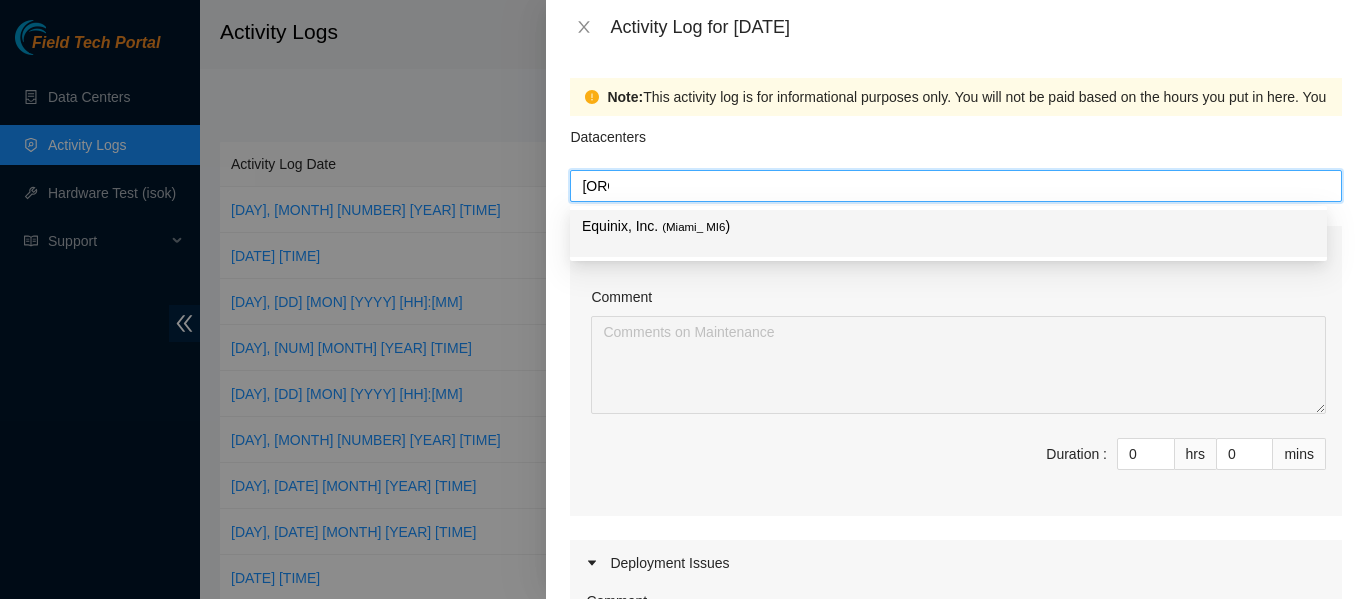 click on "( [CITY]_[ORG]" at bounding box center [693, 227] 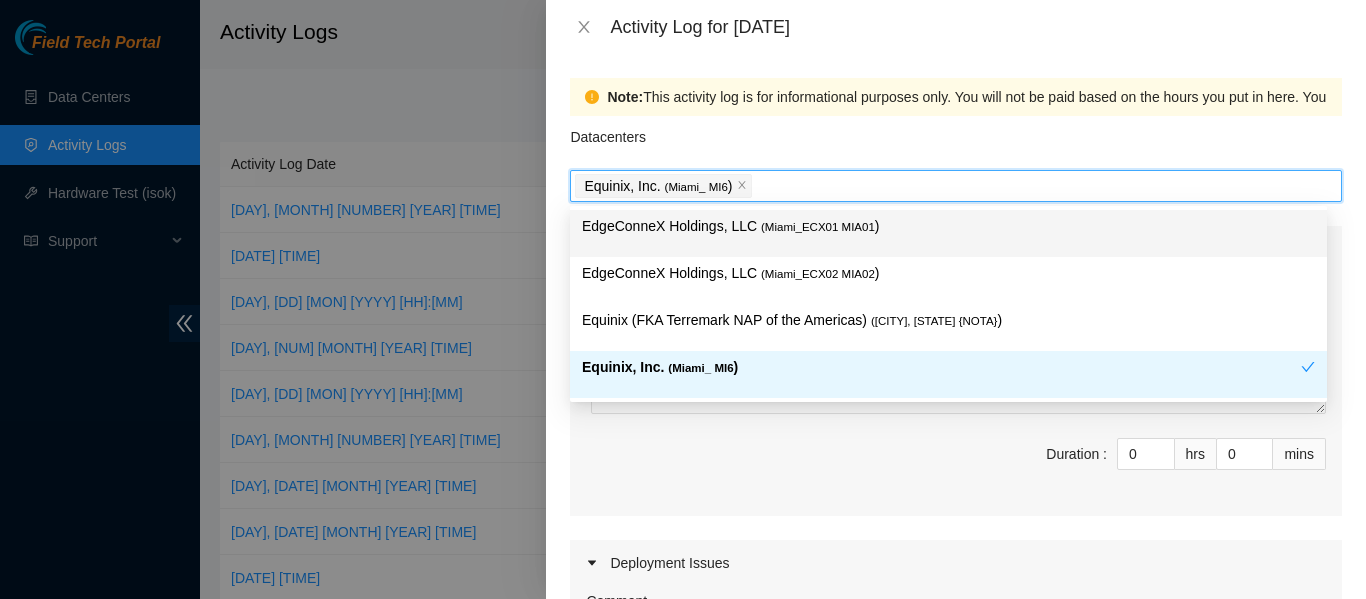 click on "Datacenters" at bounding box center [956, 143] 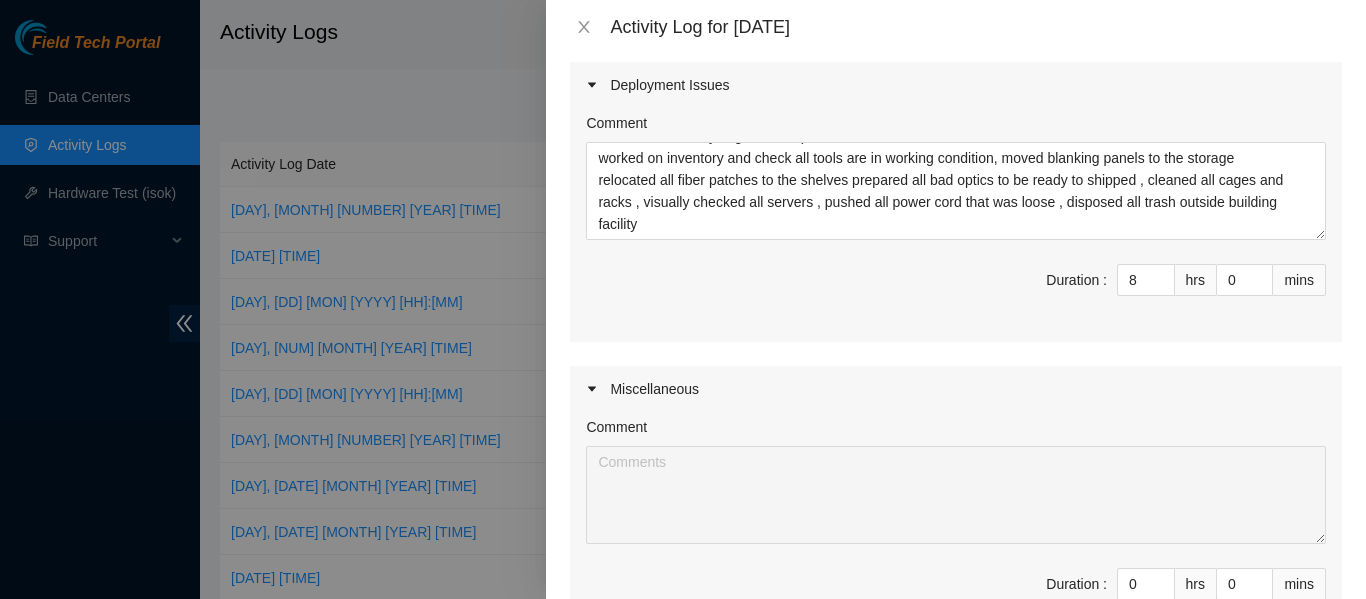 scroll, scrollTop: 744, scrollLeft: 0, axis: vertical 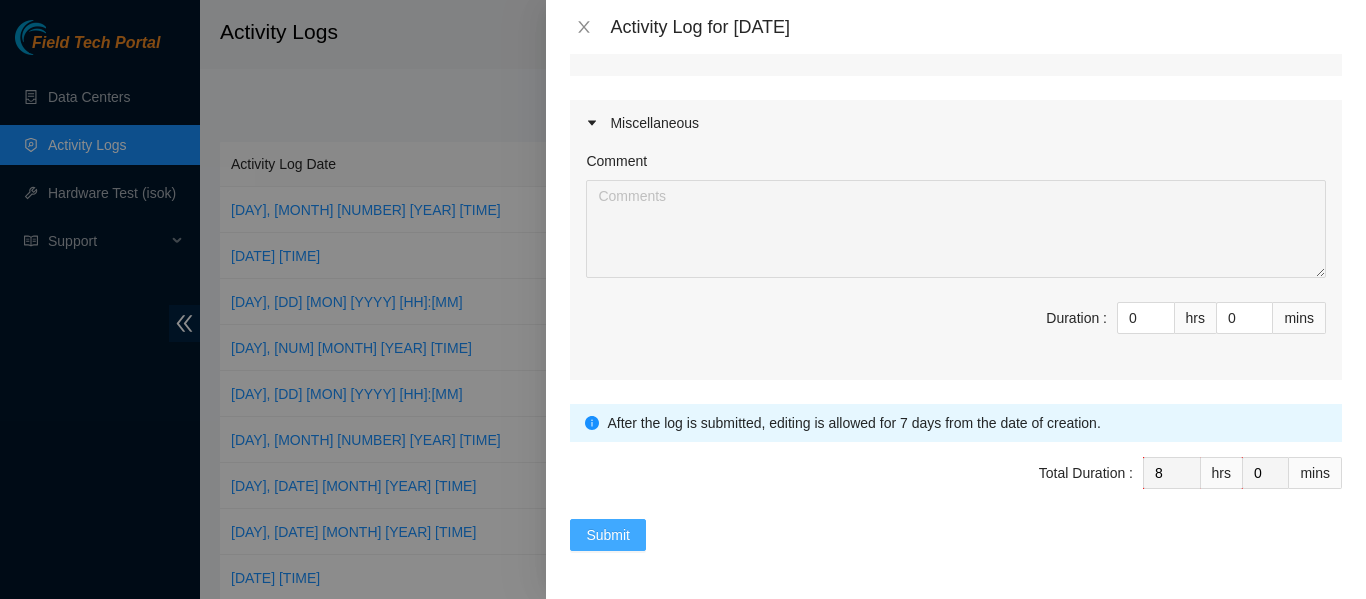 click on "Submit" at bounding box center (608, 535) 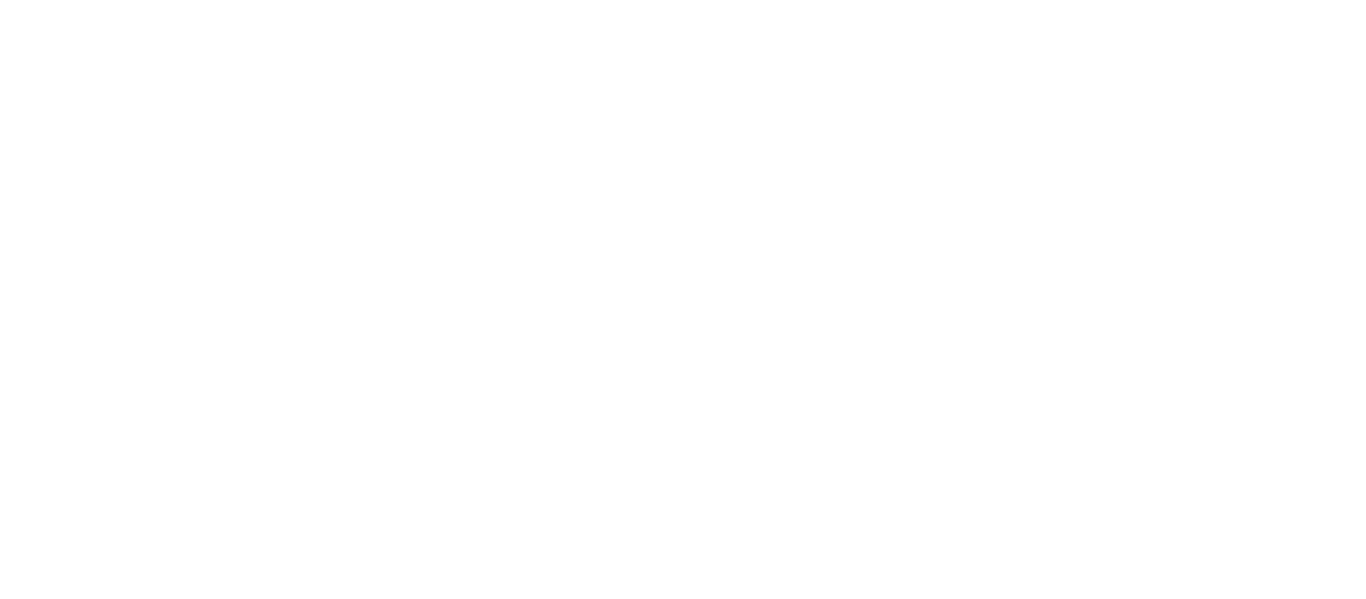 scroll, scrollTop: 0, scrollLeft: 0, axis: both 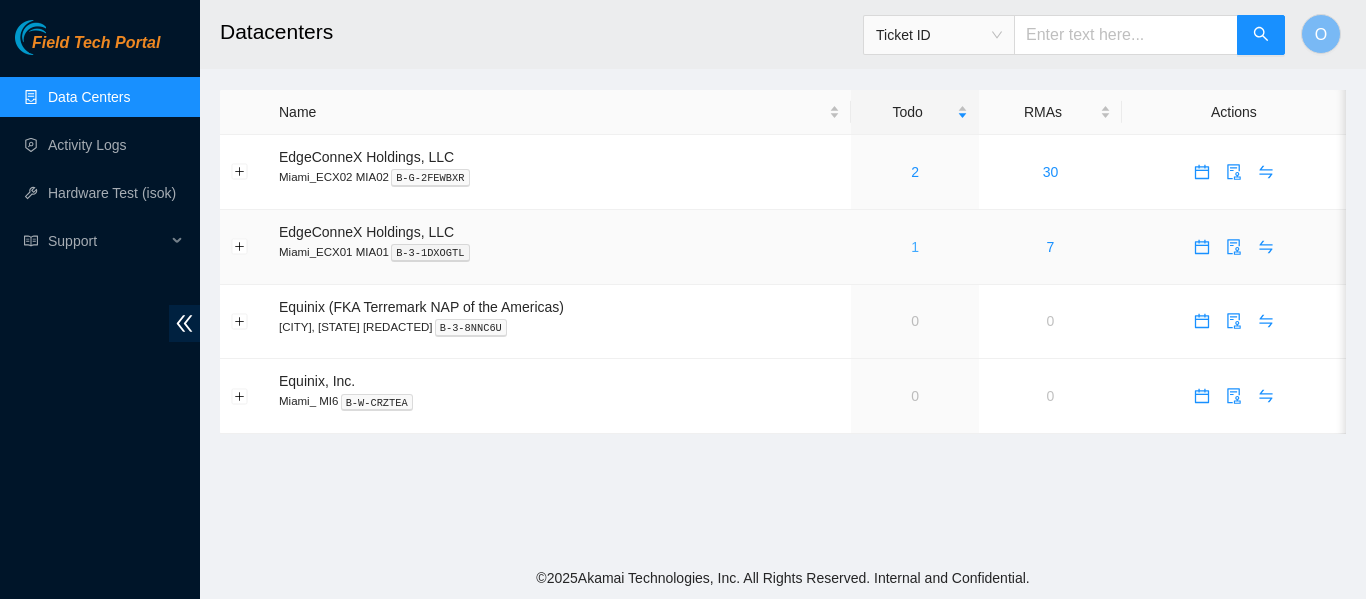 click on "1" at bounding box center [915, 247] 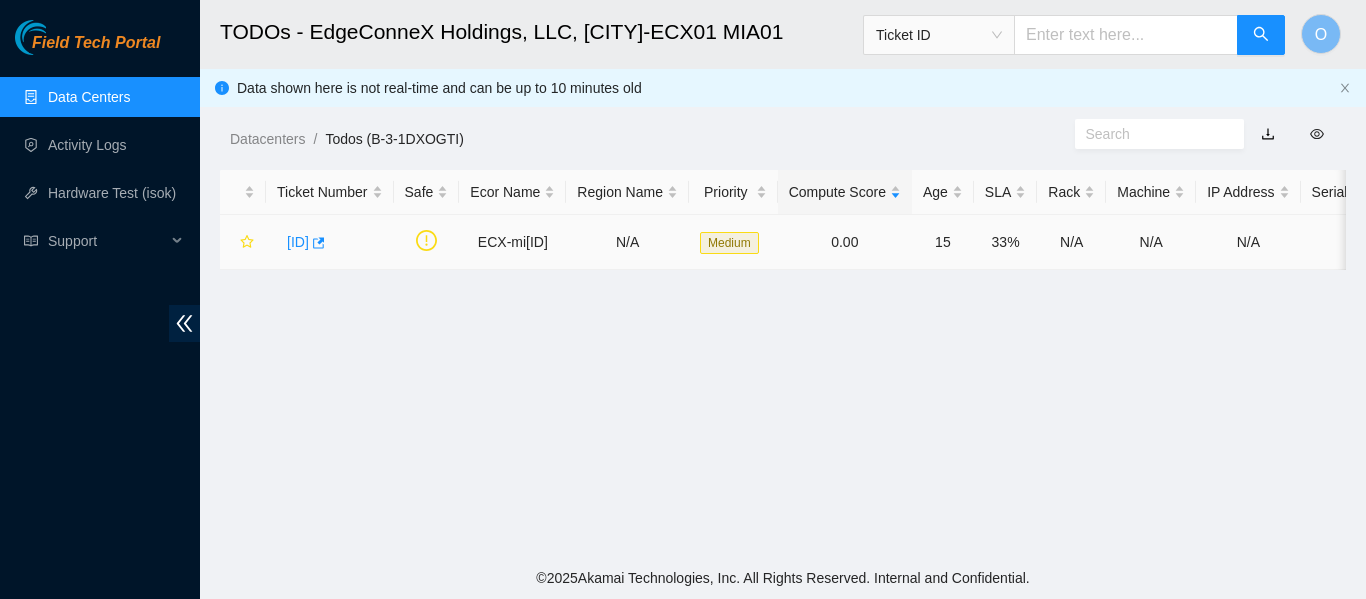 click on "[ID]" at bounding box center (298, 242) 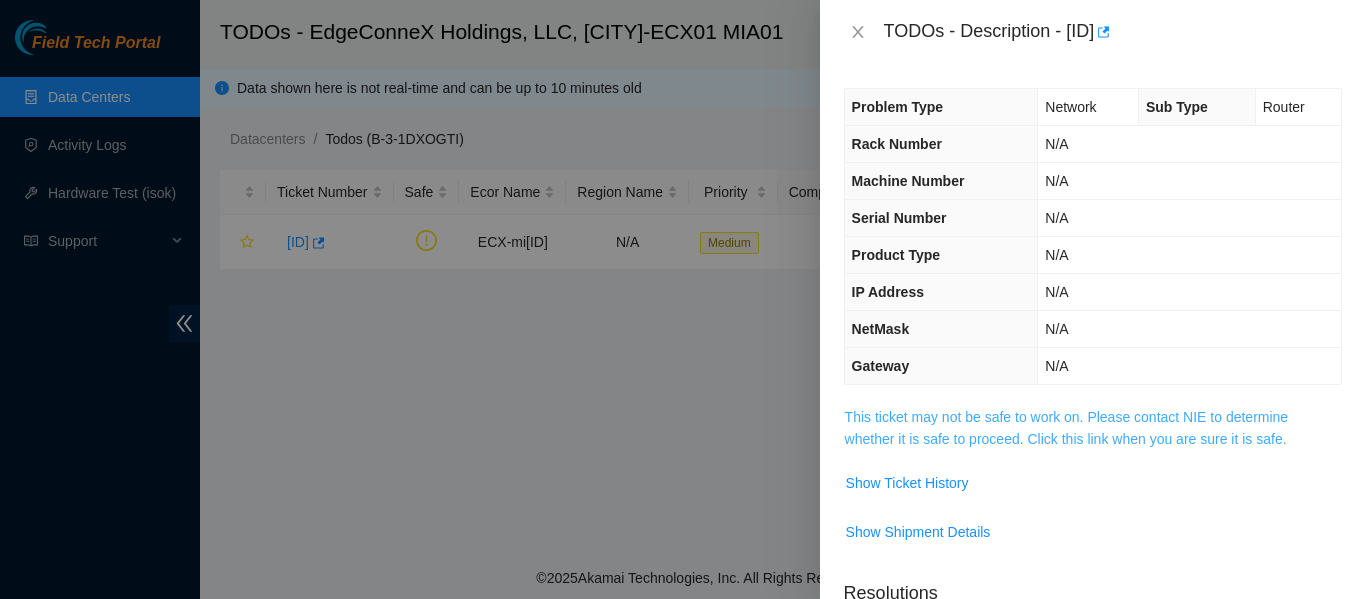 click on "This ticket may not be safe to work on. Please contact NIE to determine whether it is safe to proceed. Click this link when you are sure it is safe." at bounding box center (1067, 428) 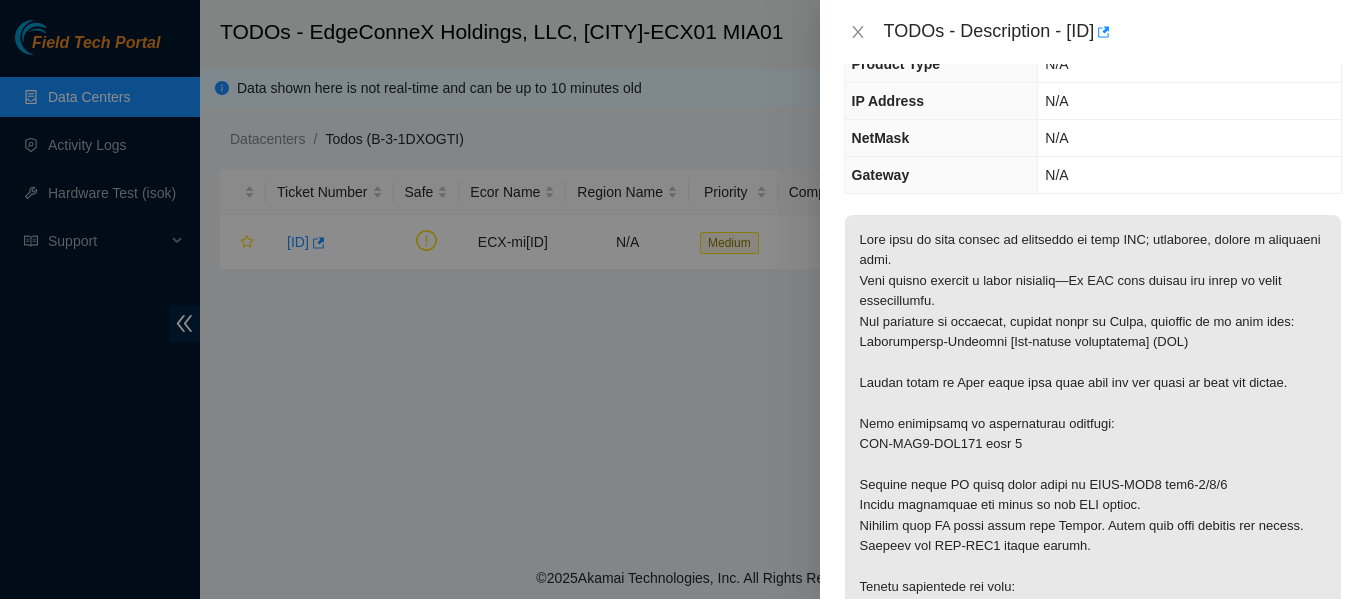 scroll, scrollTop: 0, scrollLeft: 0, axis: both 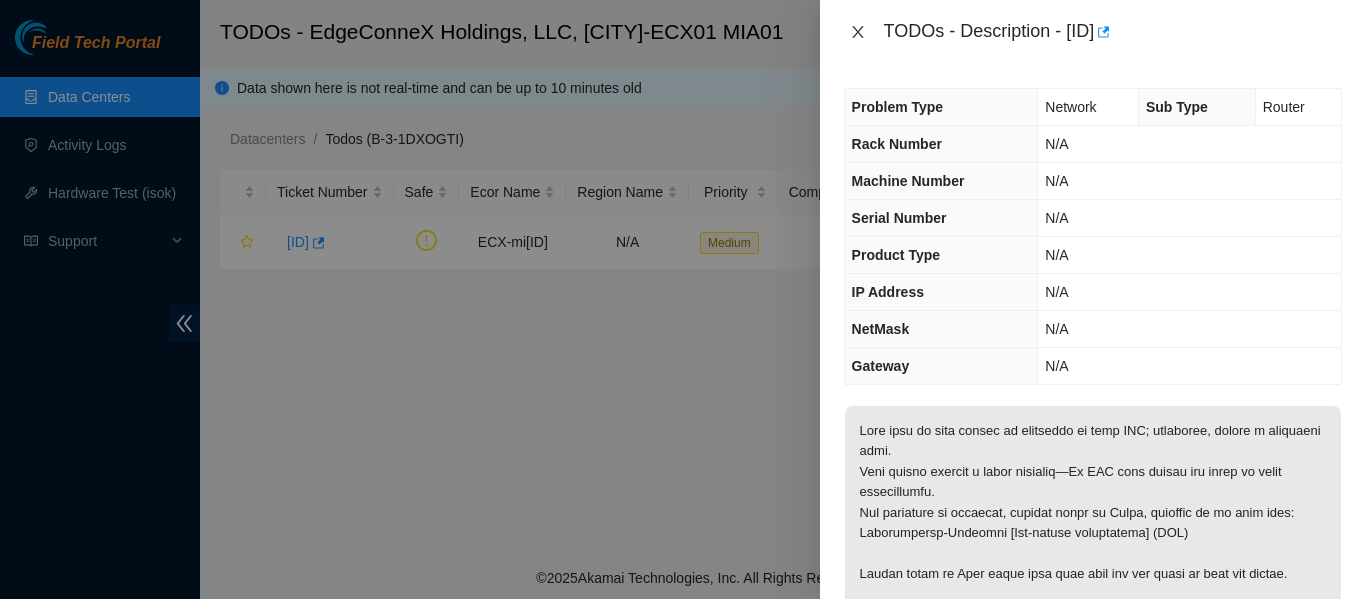 click 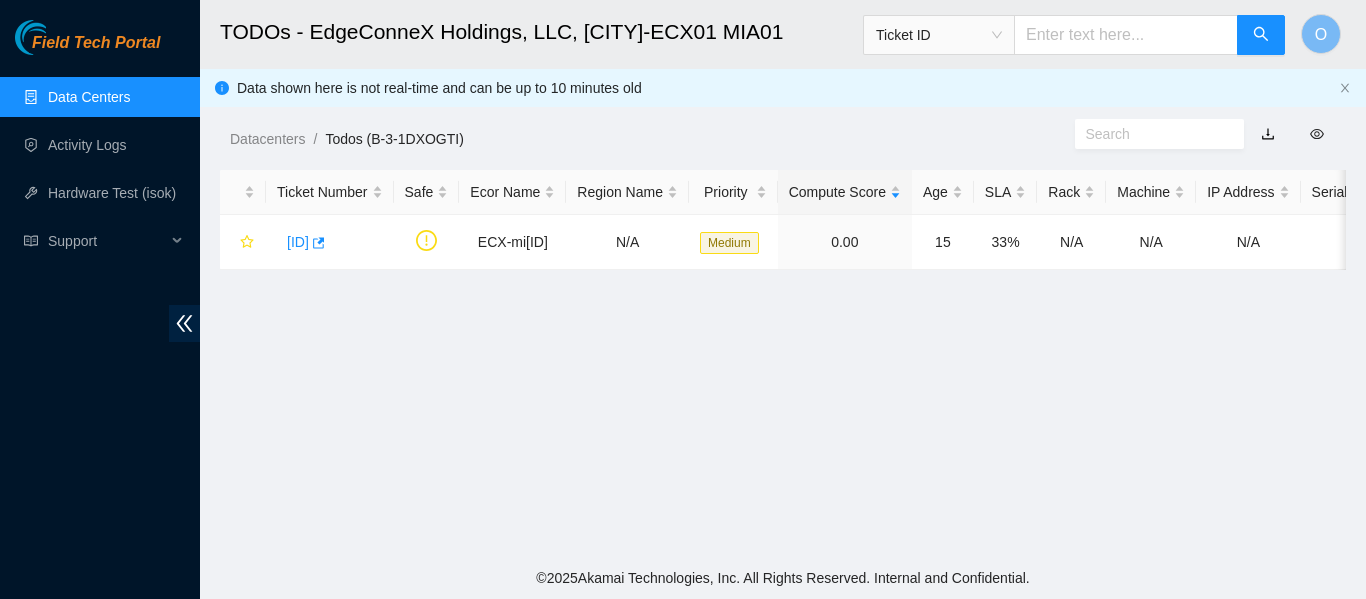 click on "Data Centers" at bounding box center [89, 97] 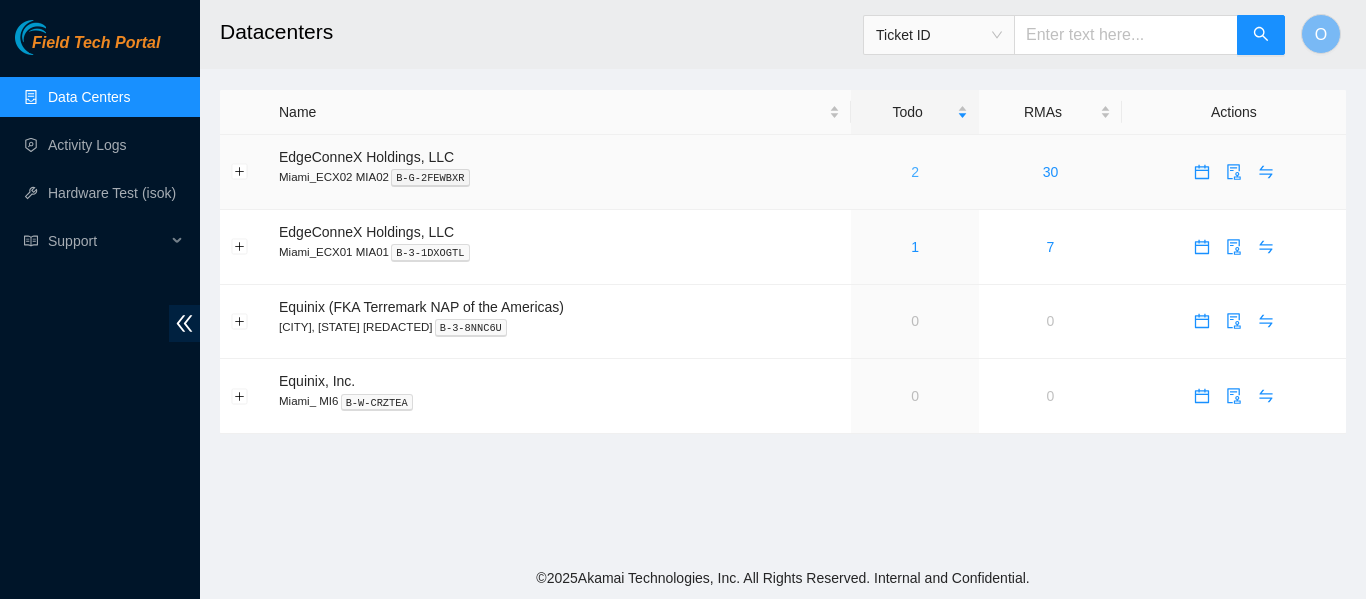click on "2" at bounding box center [915, 172] 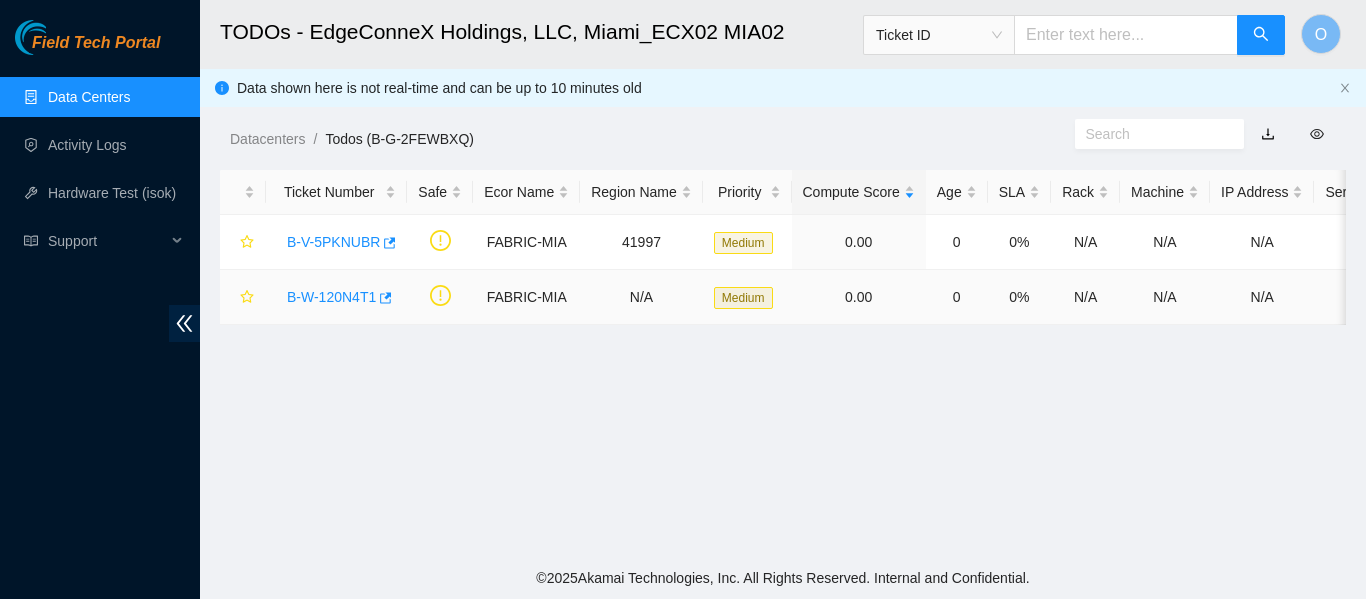 click on "B-W-120N4T1" at bounding box center (331, 297) 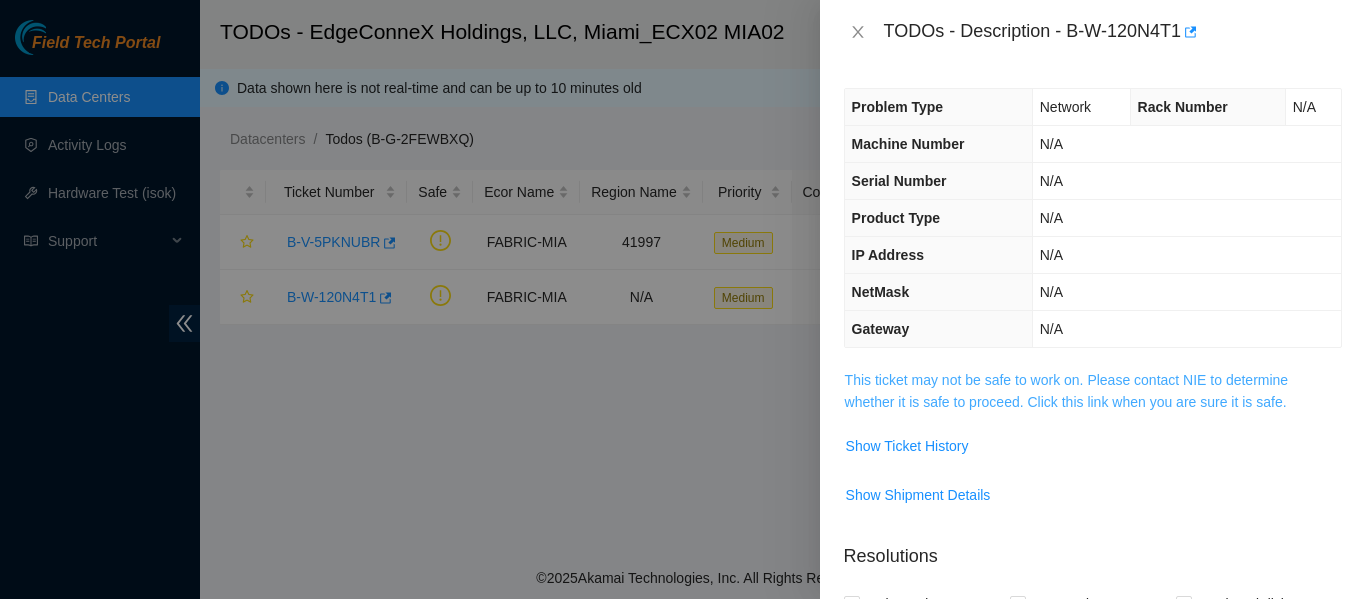 click on "This ticket may not be safe to work on. Please contact NIE to determine whether it is safe to proceed. Click this link when you are sure it is safe." at bounding box center (1067, 391) 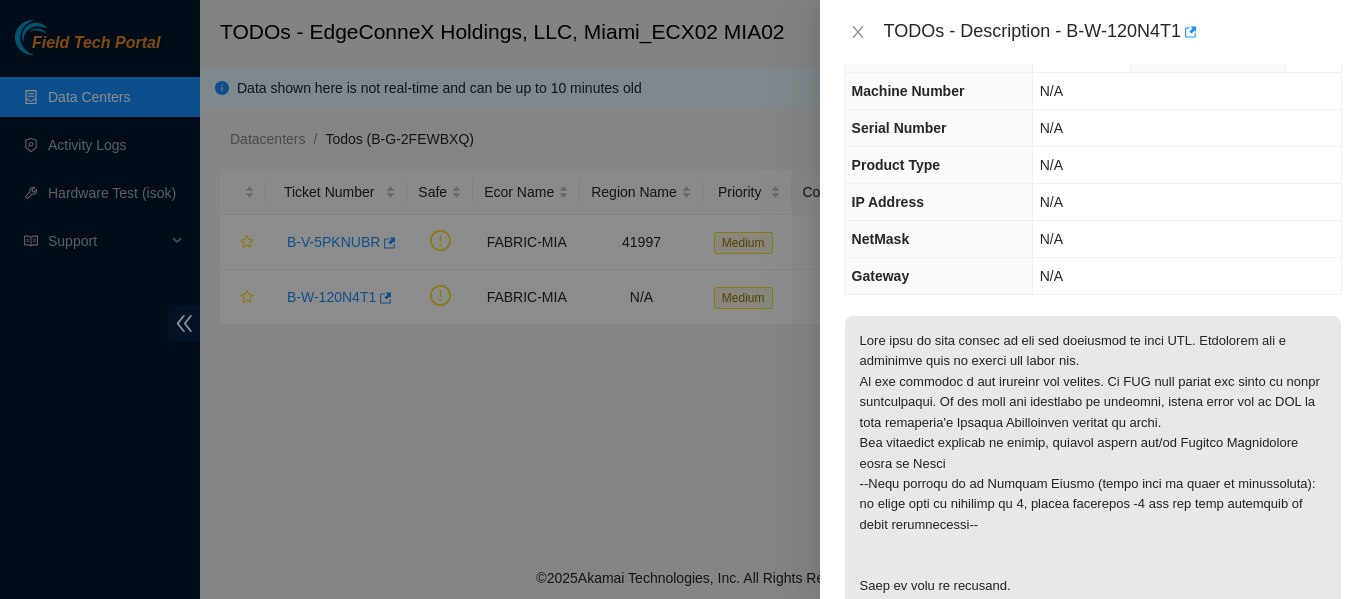 scroll, scrollTop: 52, scrollLeft: 0, axis: vertical 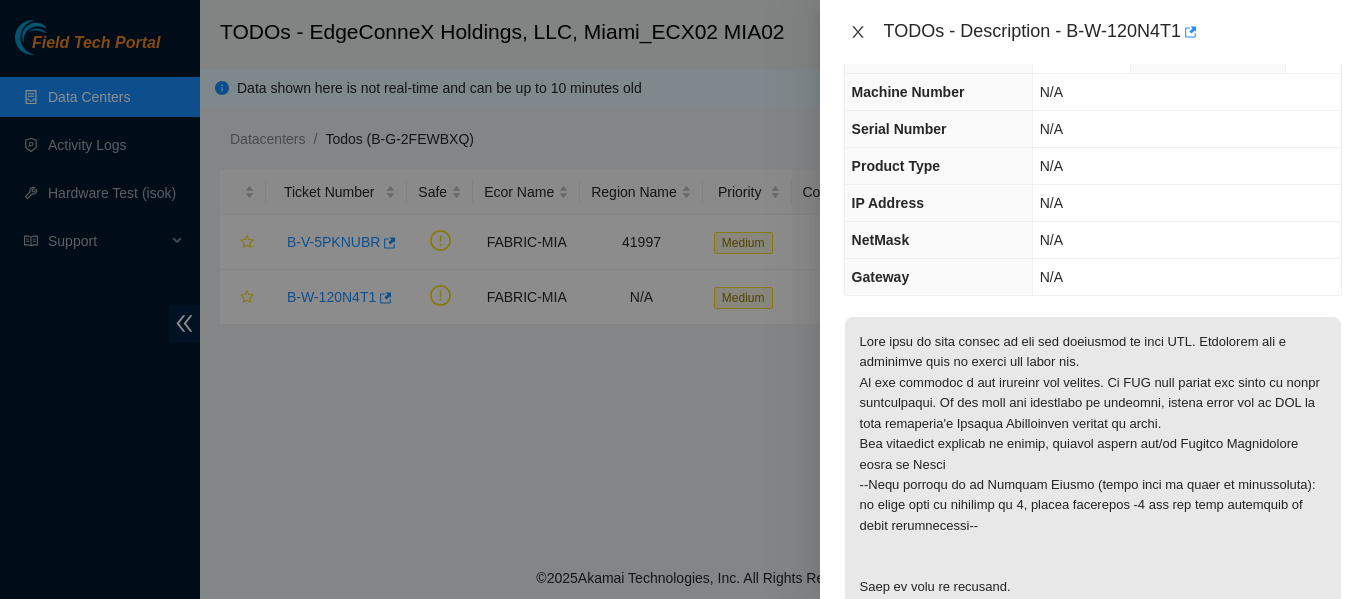 click at bounding box center [858, 32] 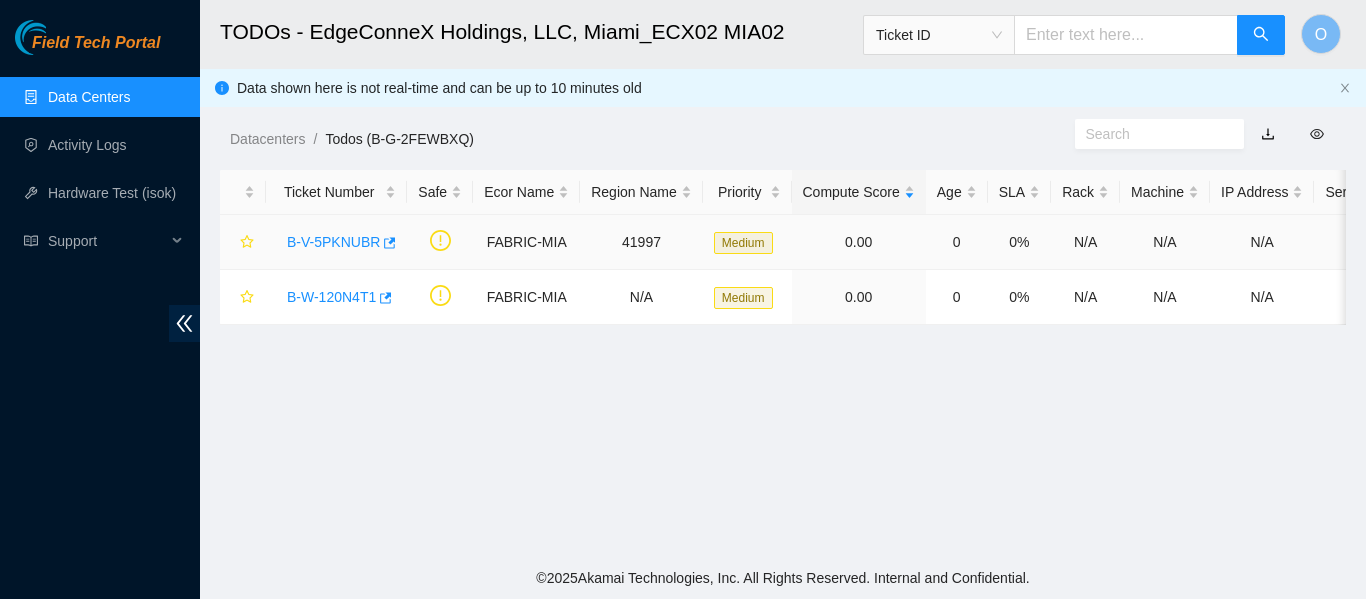 click on "B-V-5PKNUBR" at bounding box center [333, 242] 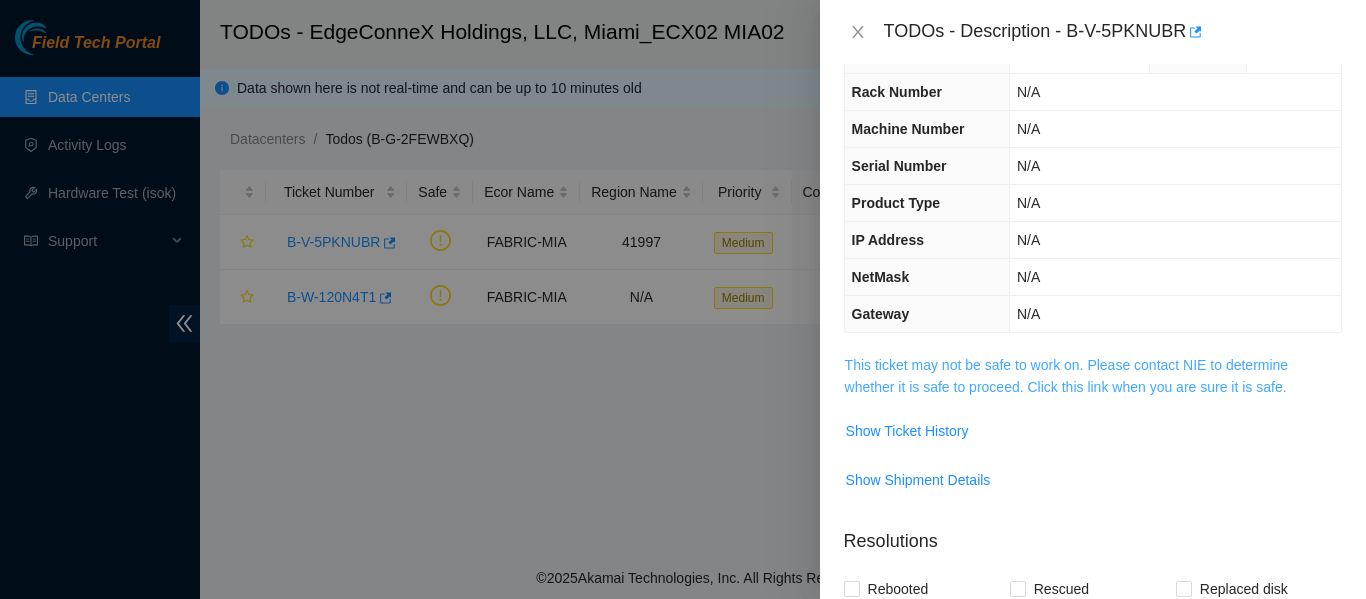 click on "This ticket may not be safe to work on. Please contact NIE to determine whether it is safe to proceed. Click this link when you are sure it is safe." at bounding box center (1067, 376) 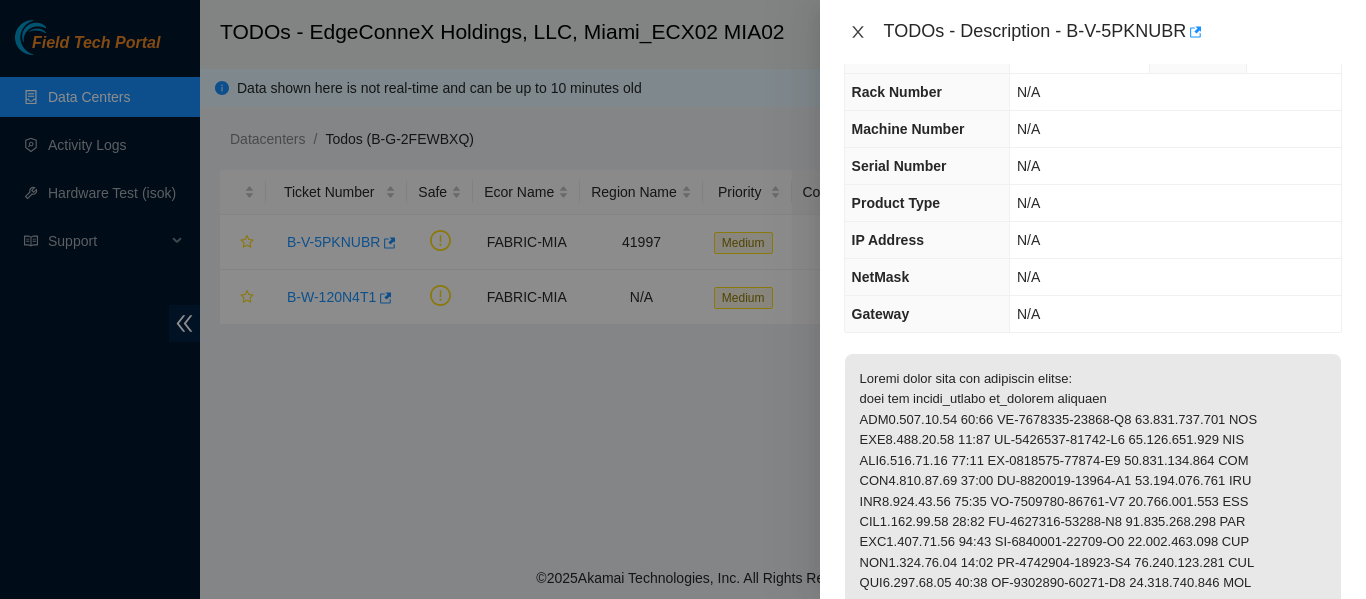 click 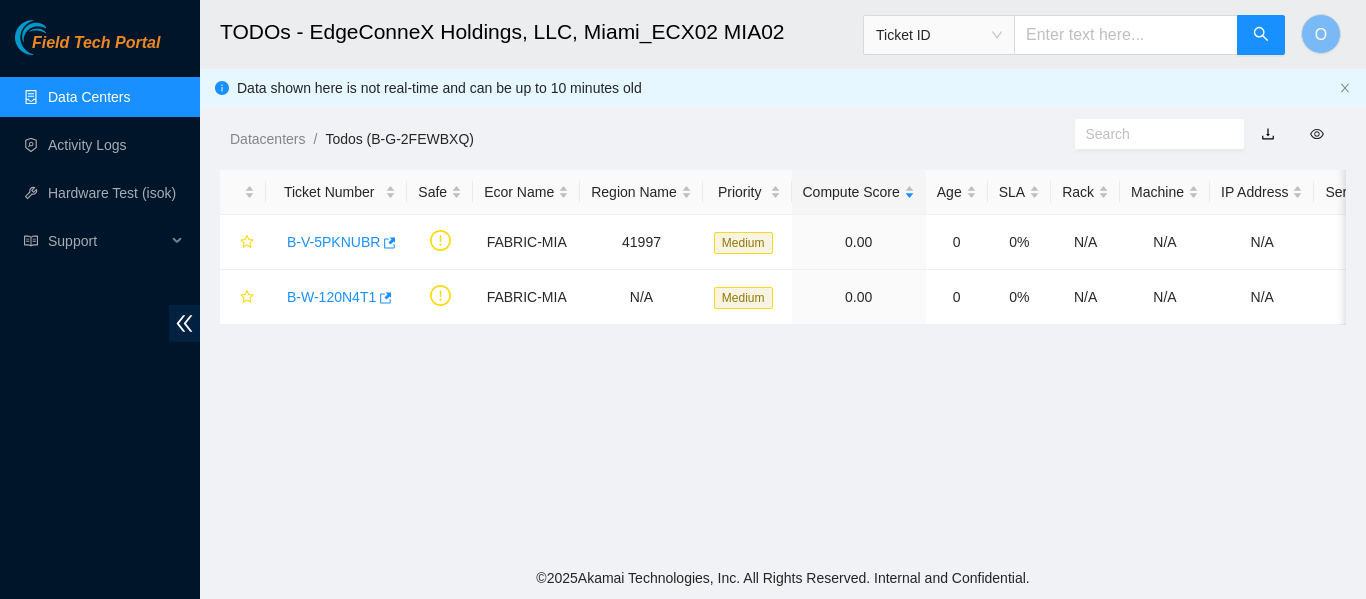 click on "Data Centers" at bounding box center (89, 97) 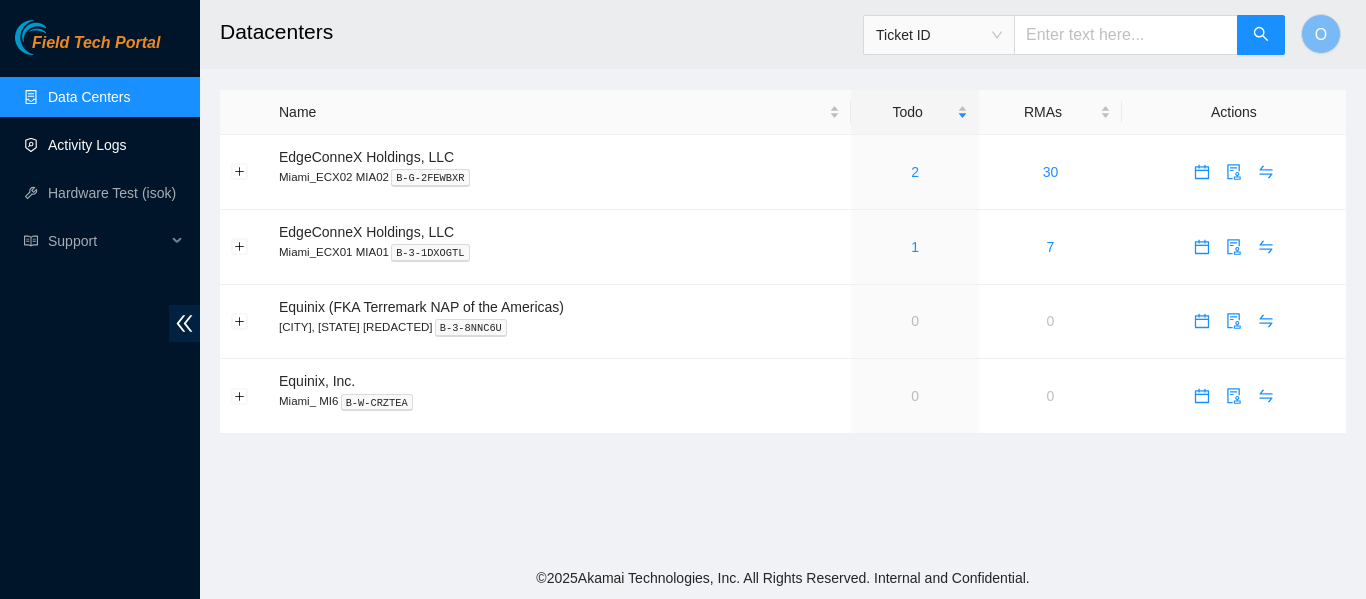 click on "Activity Logs" at bounding box center [87, 145] 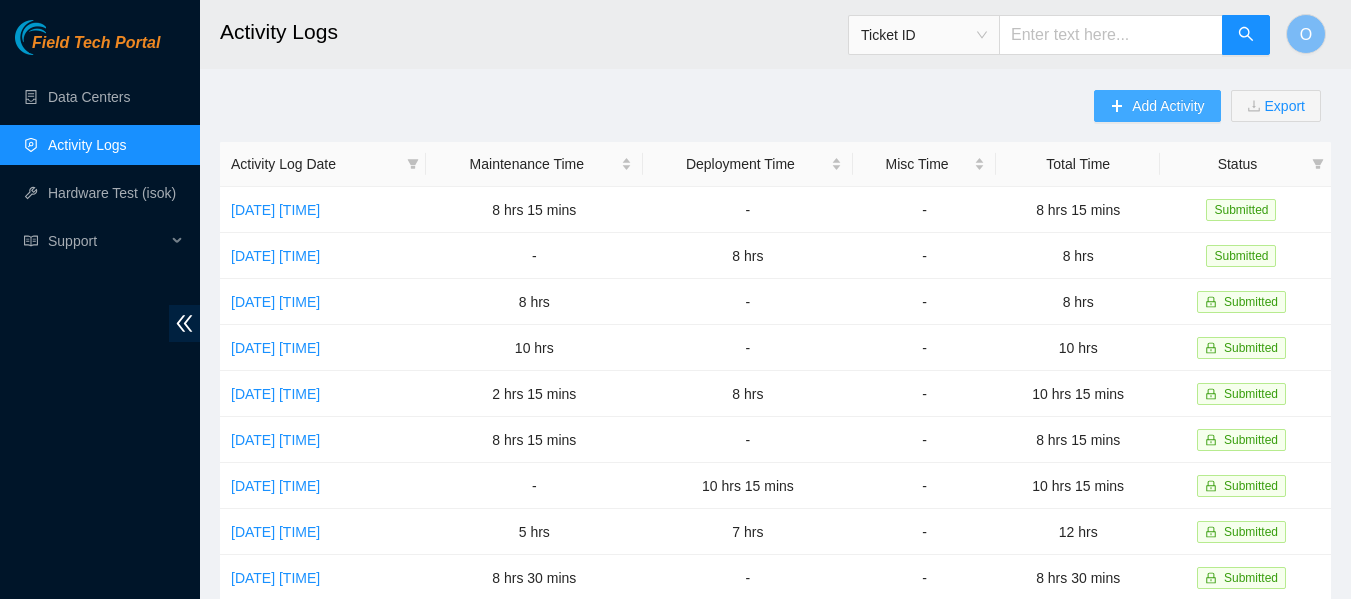 click on "Add Activity" at bounding box center [1168, 106] 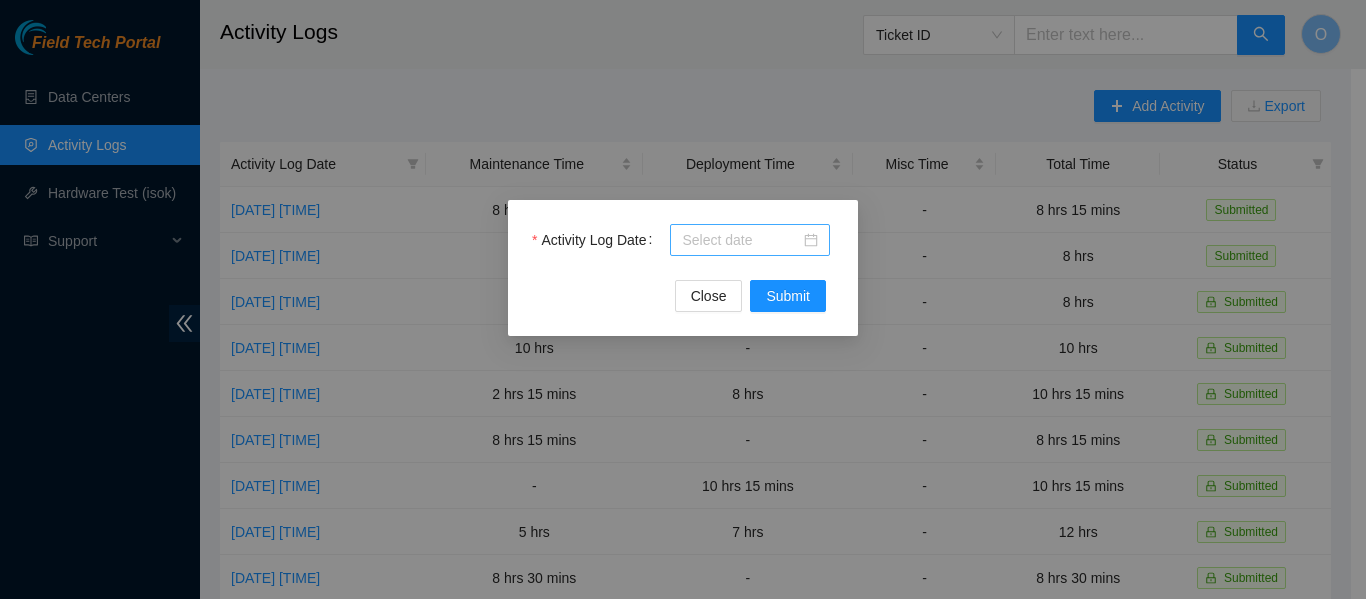 click at bounding box center [750, 240] 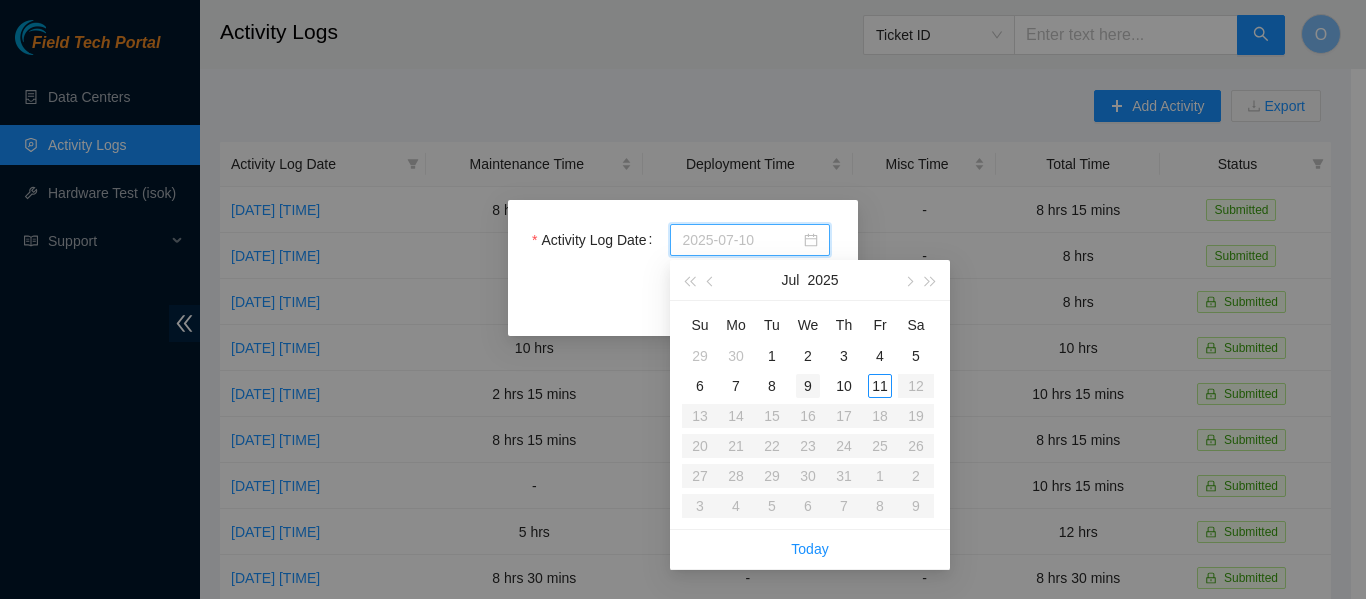 type on "2025-07-09" 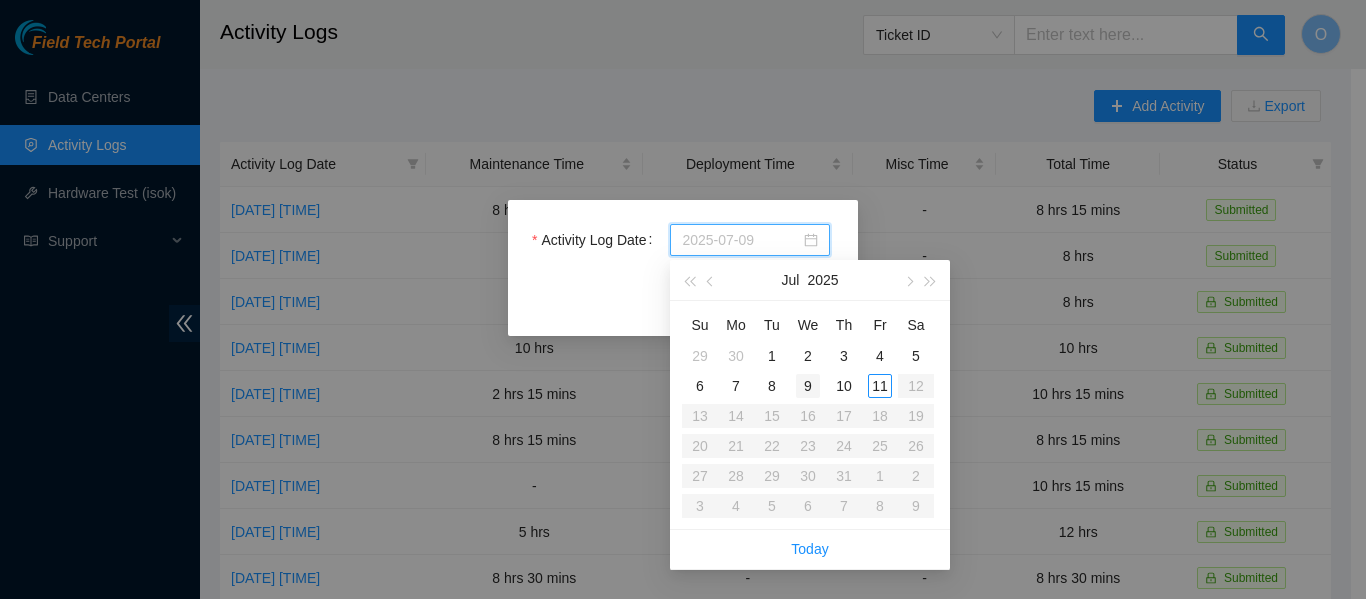 click on "9" at bounding box center (808, 386) 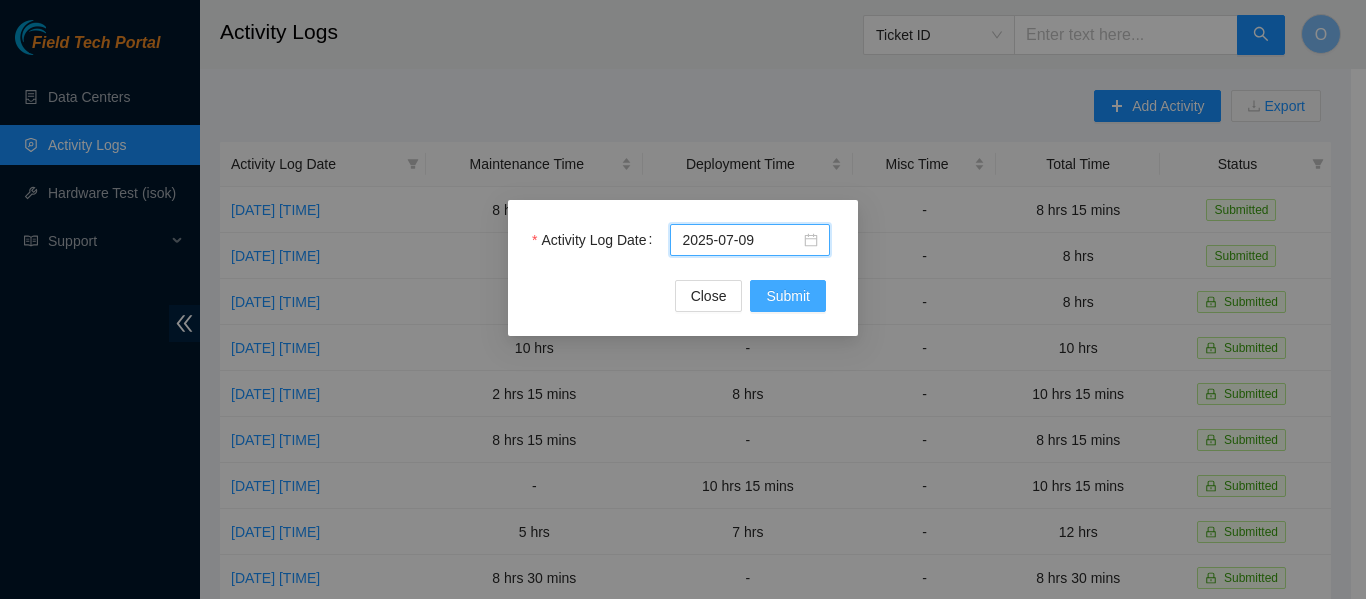 click on "Submit" at bounding box center [788, 296] 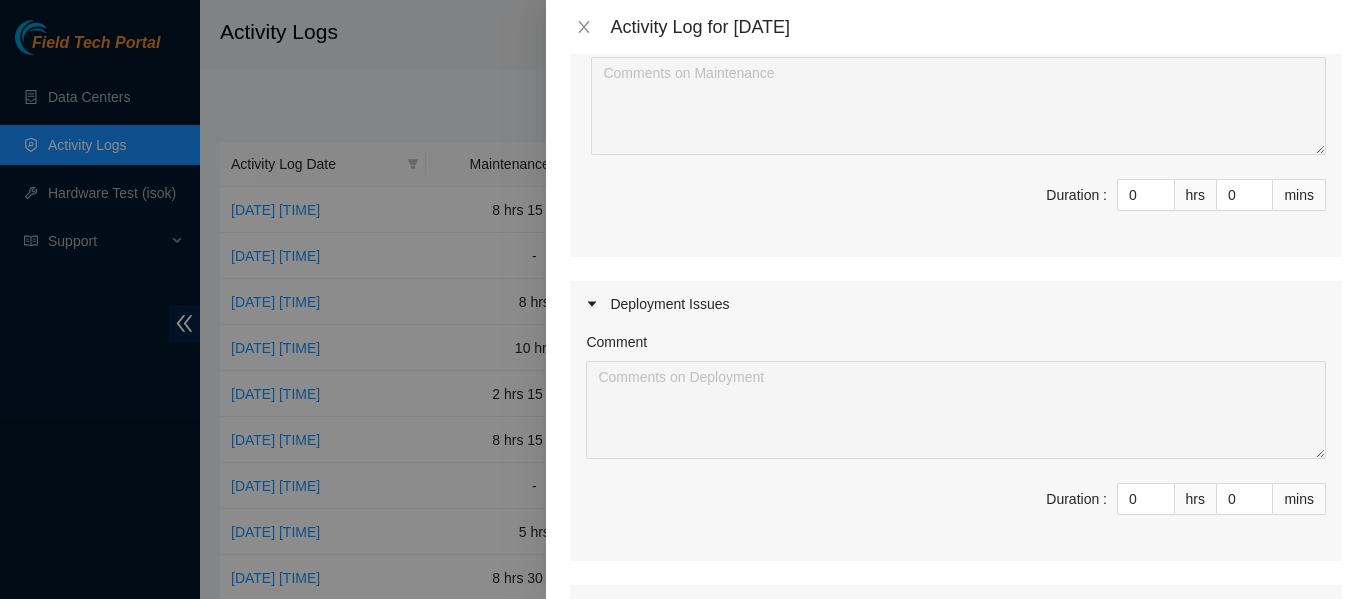 scroll, scrollTop: 261, scrollLeft: 0, axis: vertical 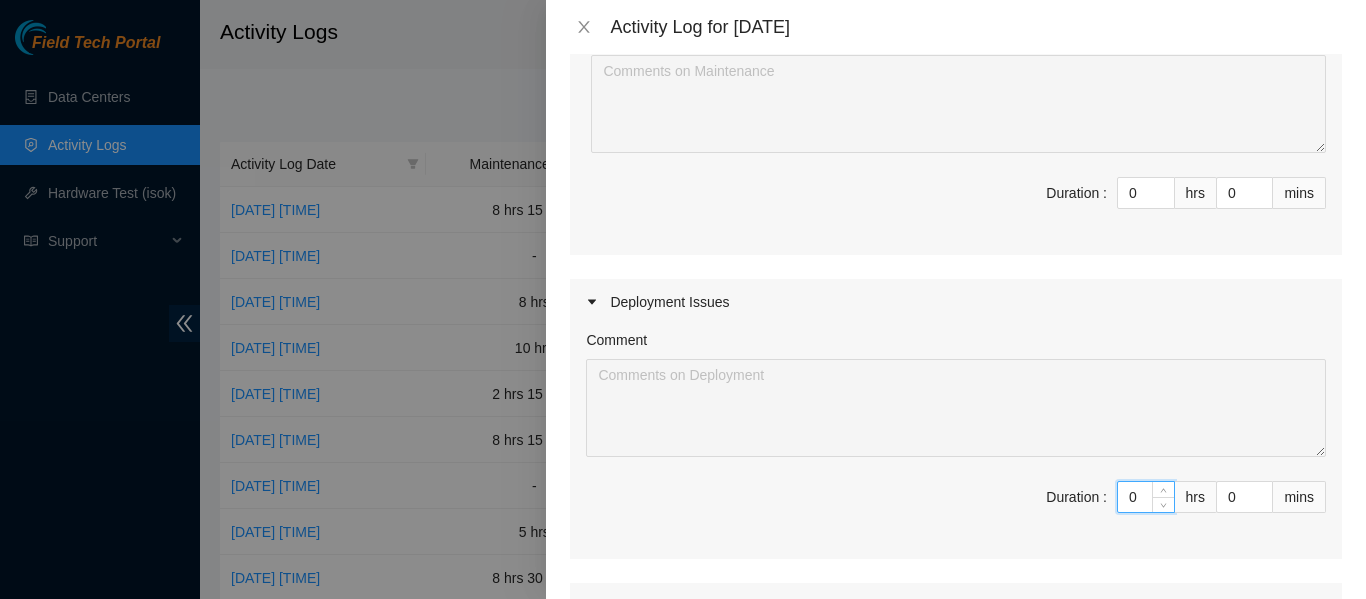 drag, startPoint x: 1132, startPoint y: 499, endPoint x: 1074, endPoint y: 498, distance: 58.00862 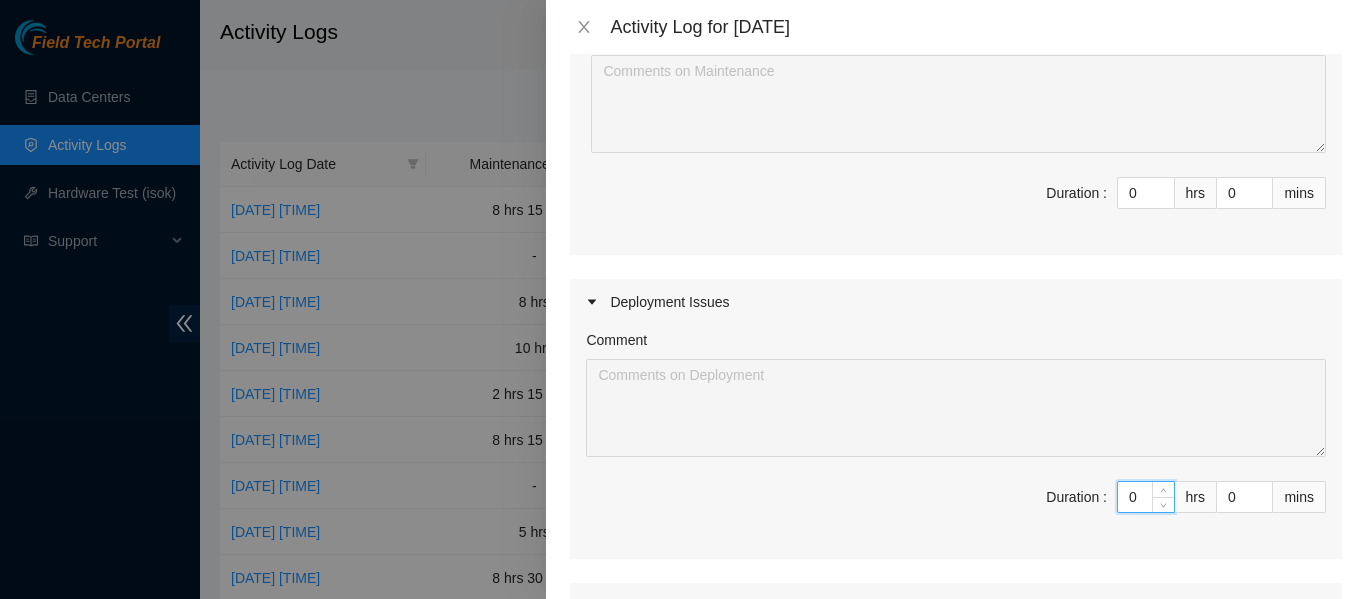 click on "Duration : 0 hrs 0 mins" at bounding box center (956, 509) 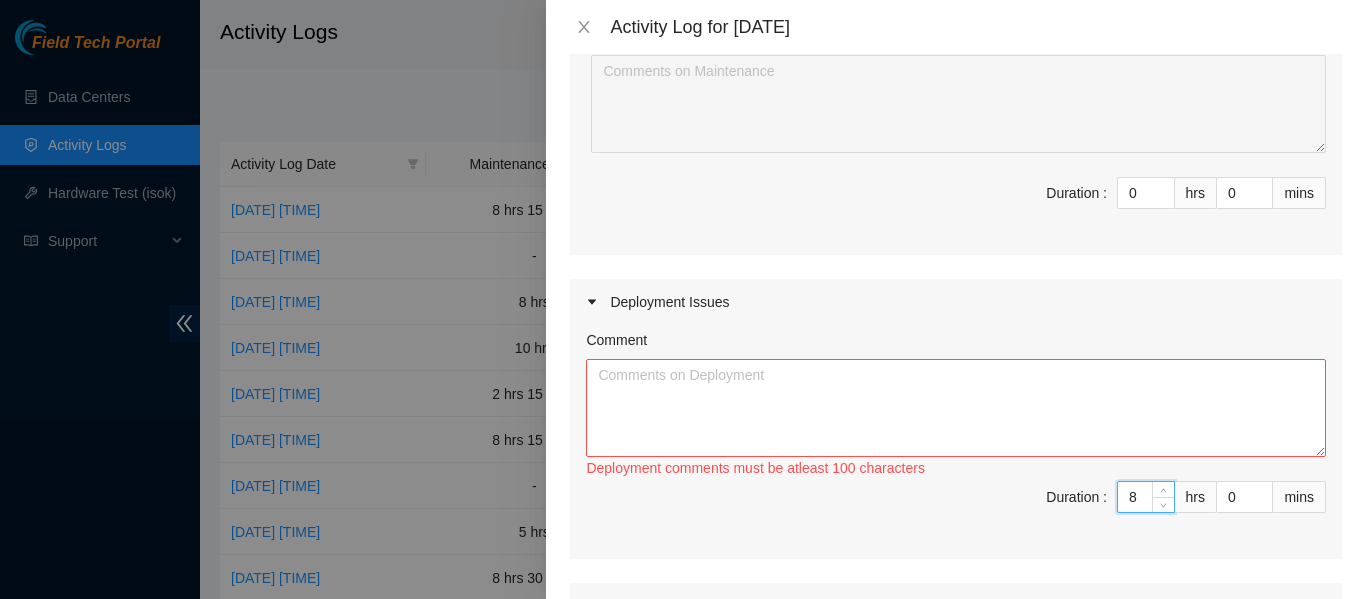 type on "8" 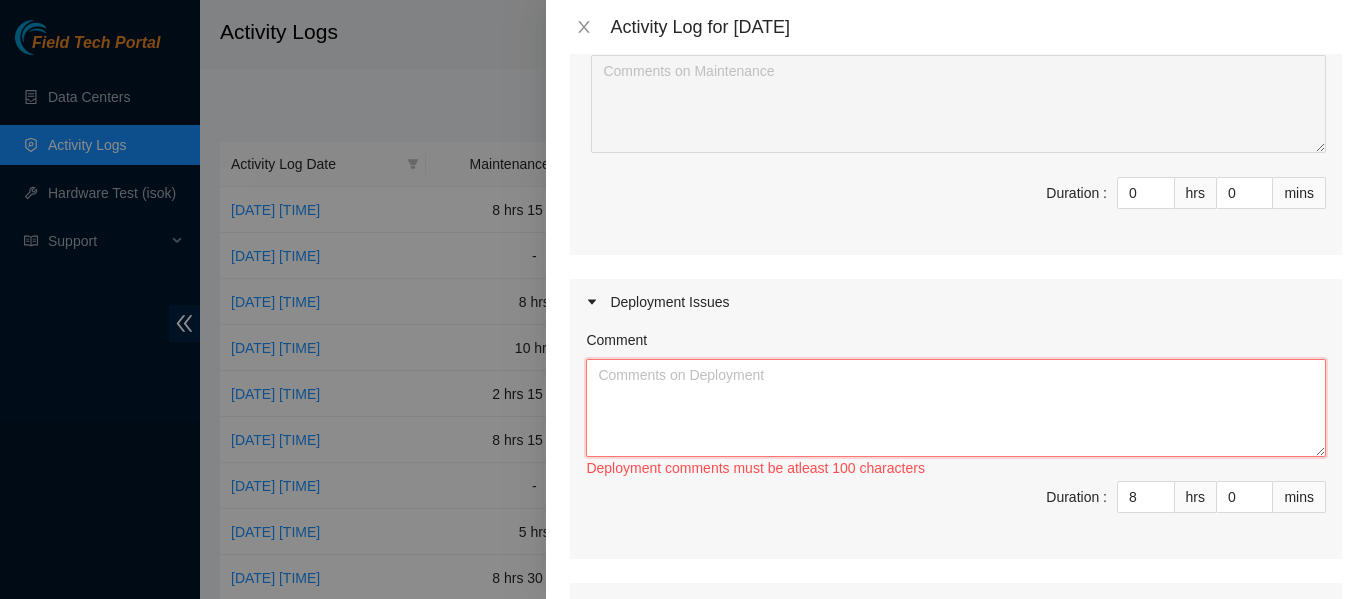 click on "Comment" at bounding box center [956, 408] 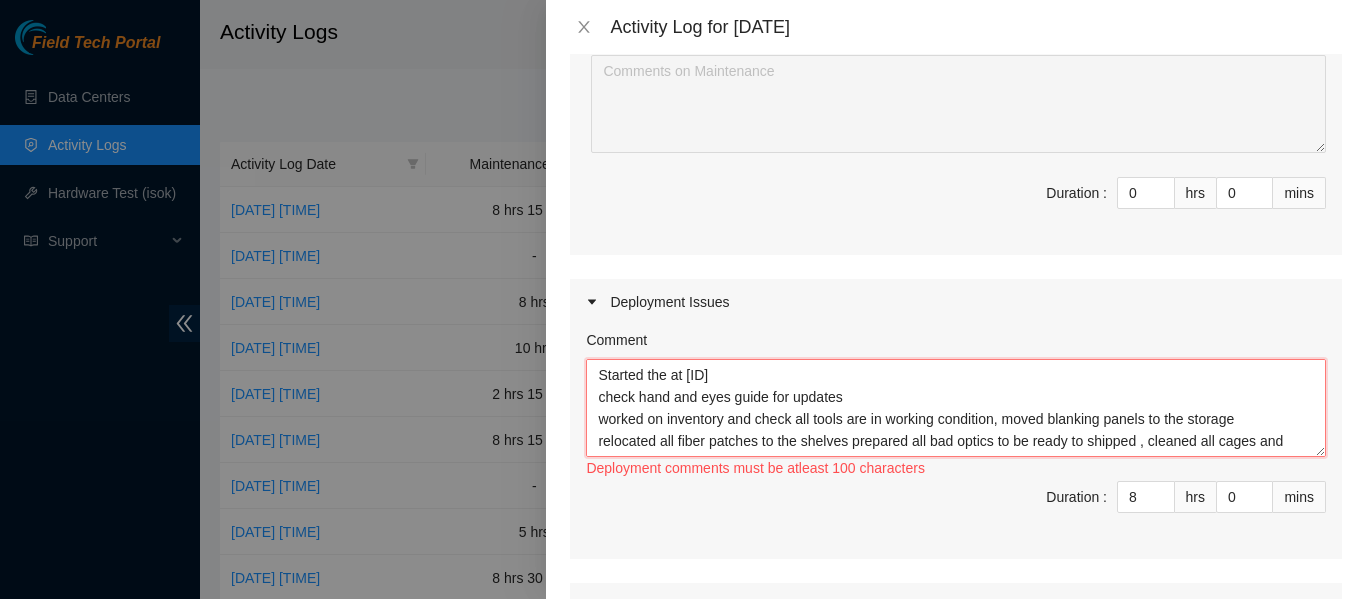 scroll, scrollTop: 38, scrollLeft: 0, axis: vertical 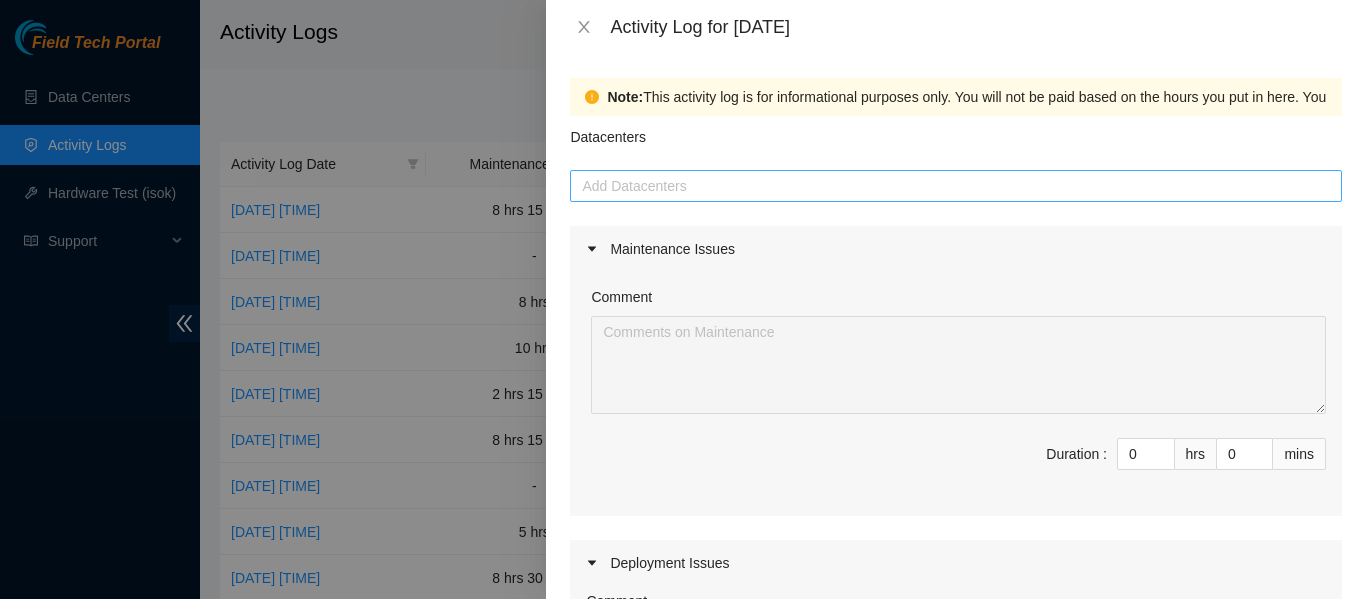 click at bounding box center [956, 186] 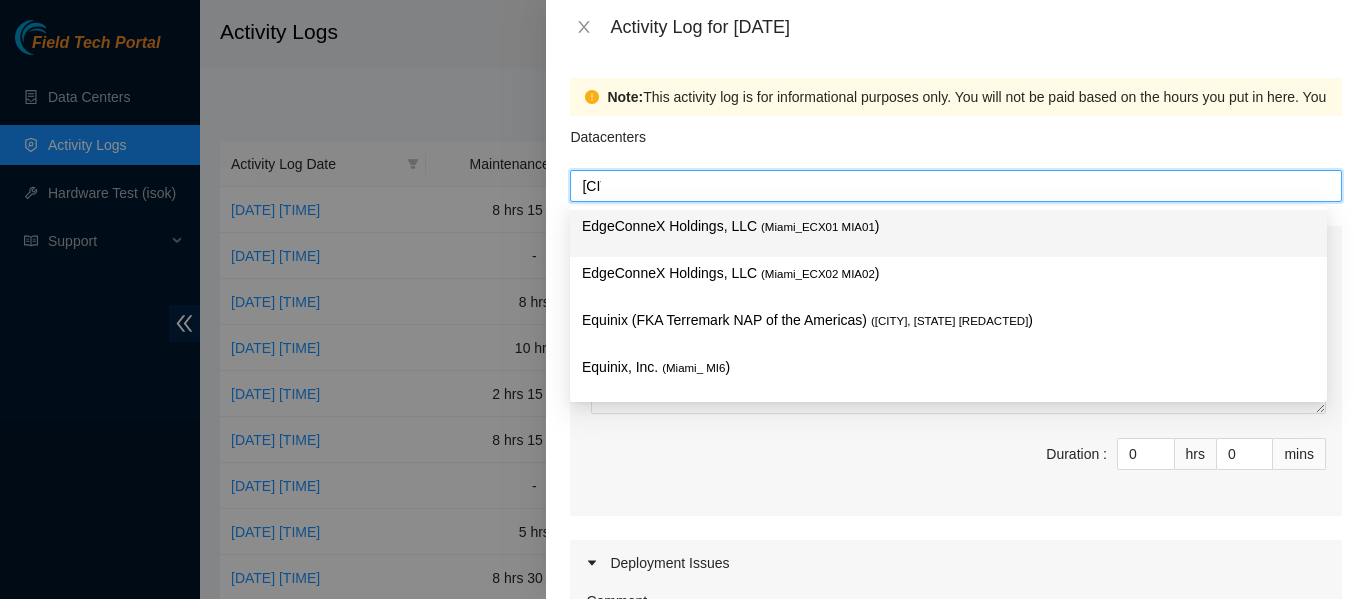 type on "[ORG]" 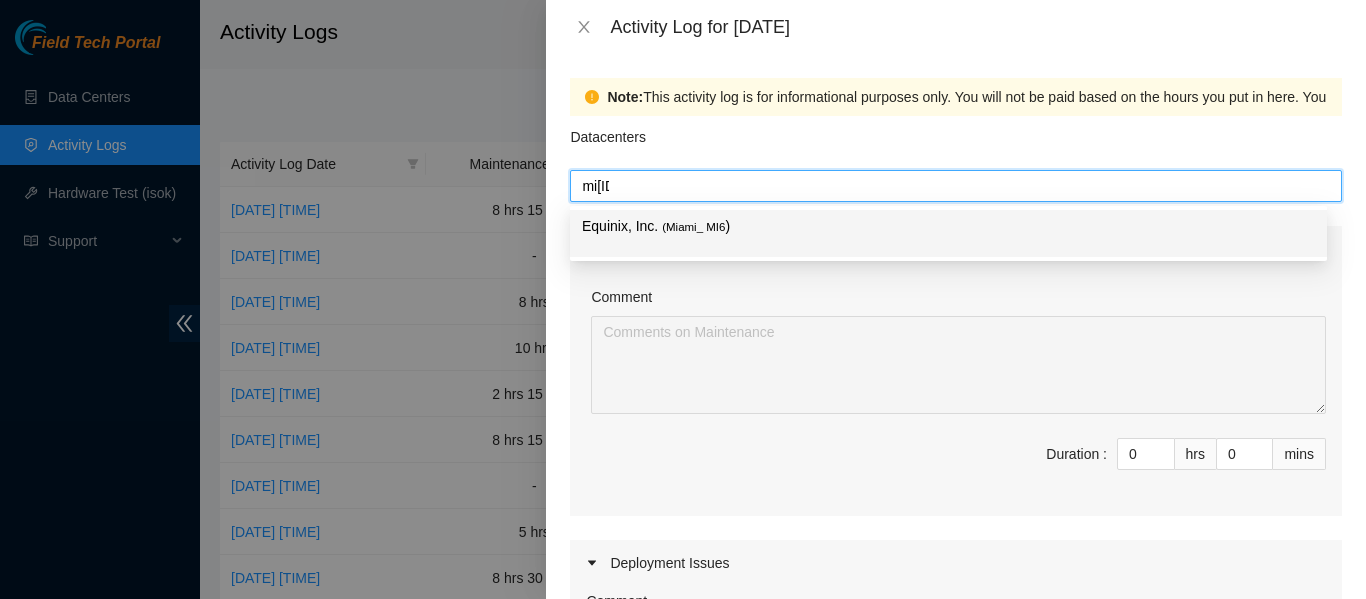 click on "Equinix, Inc.   ( Miami_ MI6 )" at bounding box center [948, 226] 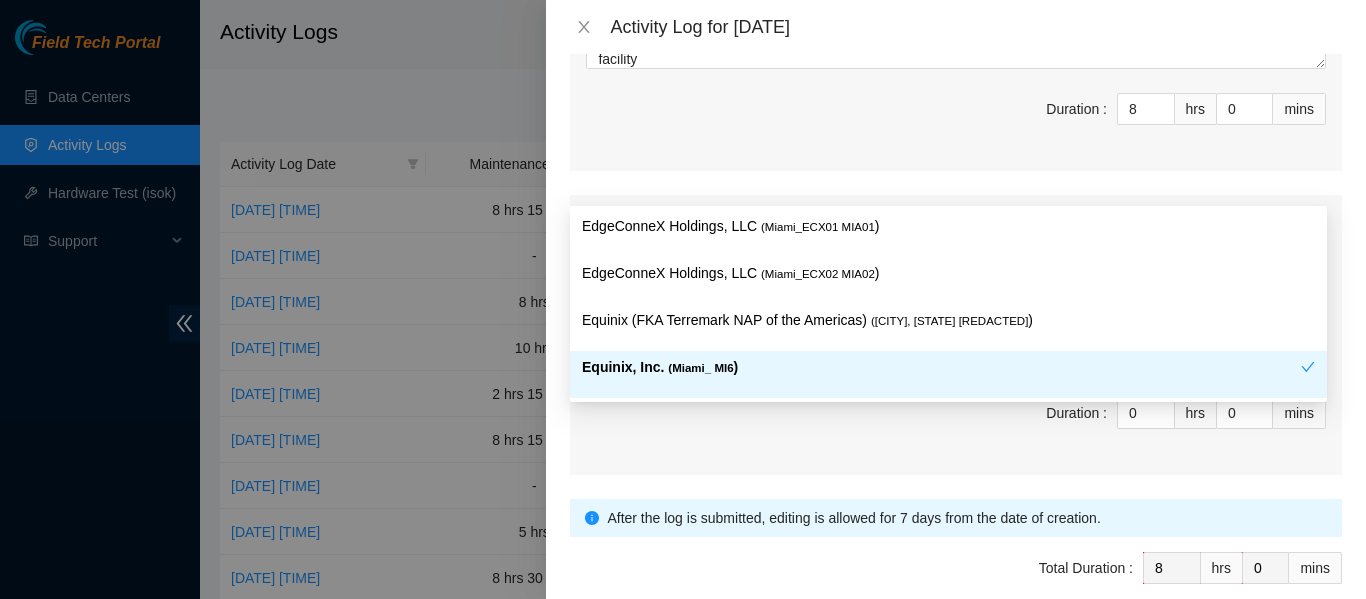 scroll, scrollTop: 657, scrollLeft: 0, axis: vertical 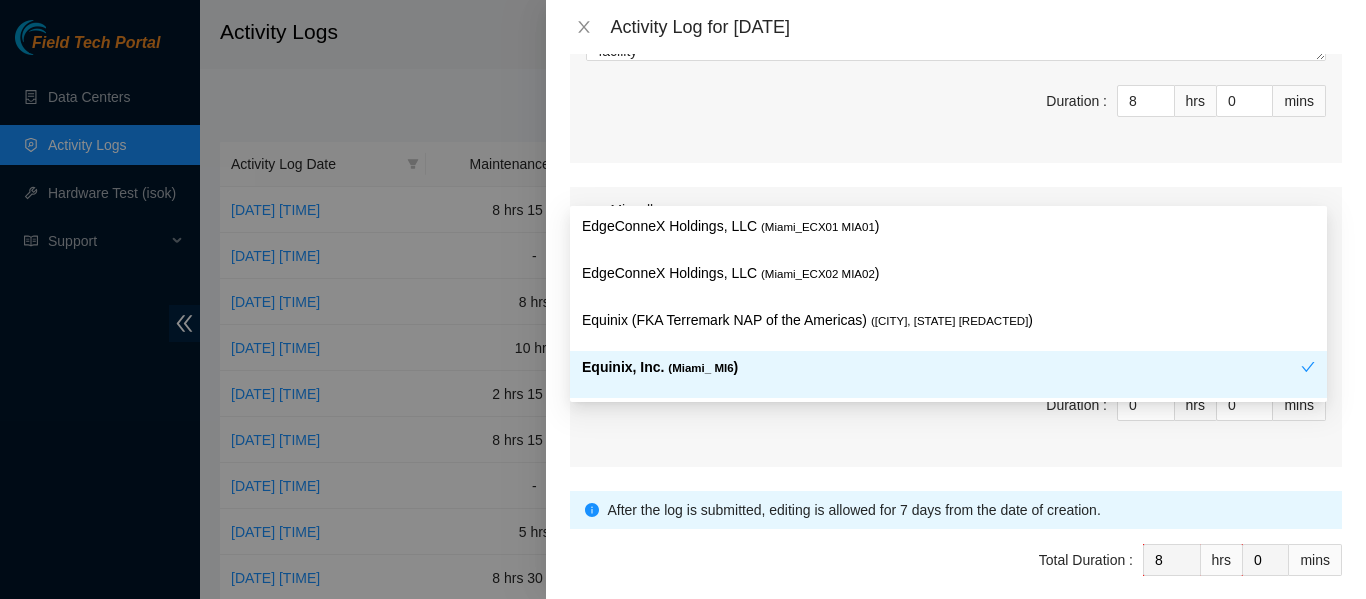 click on "( [CITY]_[ORG]" at bounding box center [700, 368] 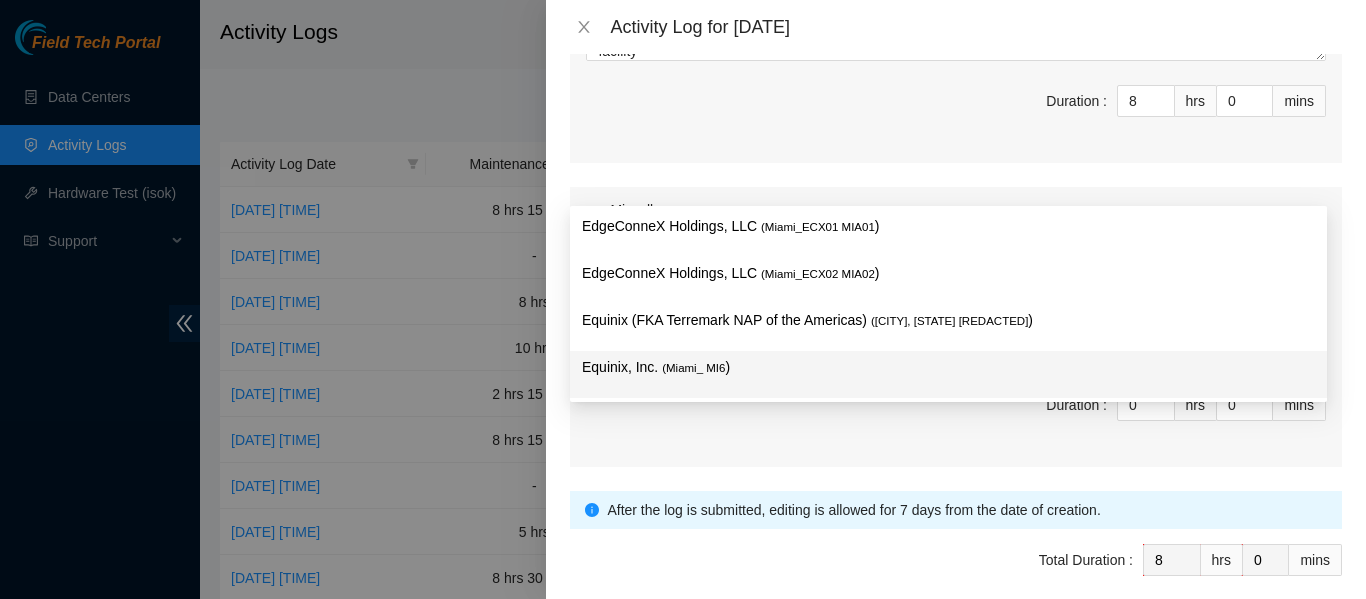 click on "Equinix, Inc.   ( Miami_ MI6 )" at bounding box center (948, 367) 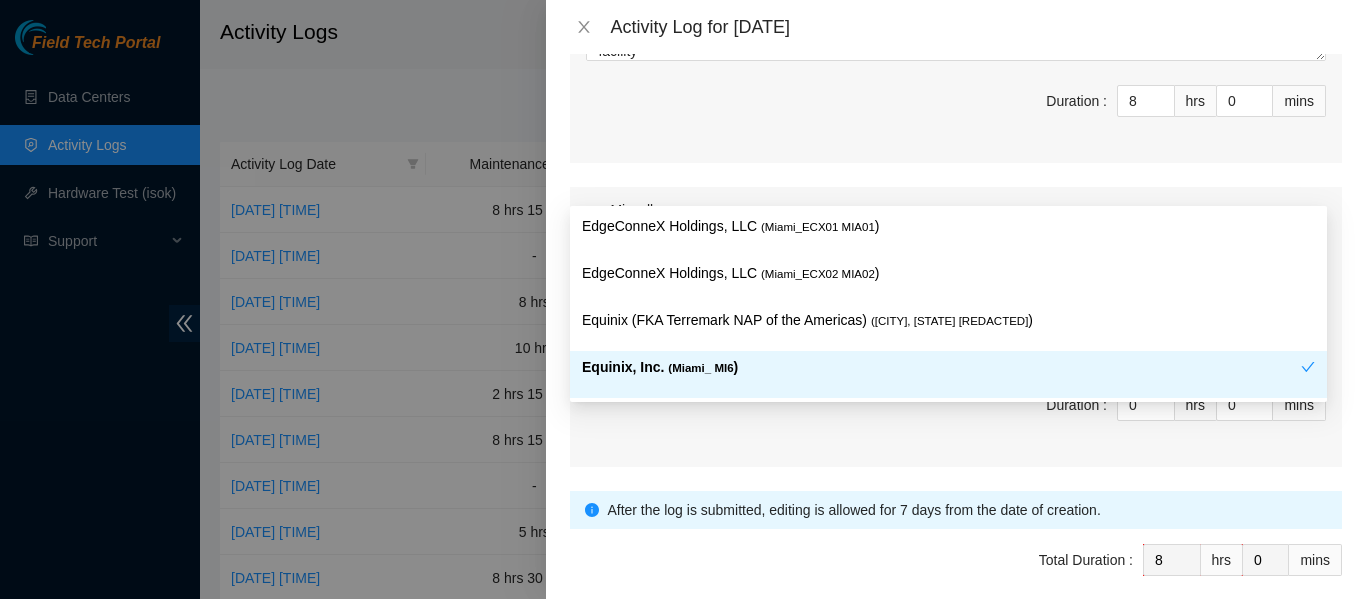 click on "Duration : 0 hrs 0 mins" at bounding box center [956, 417] 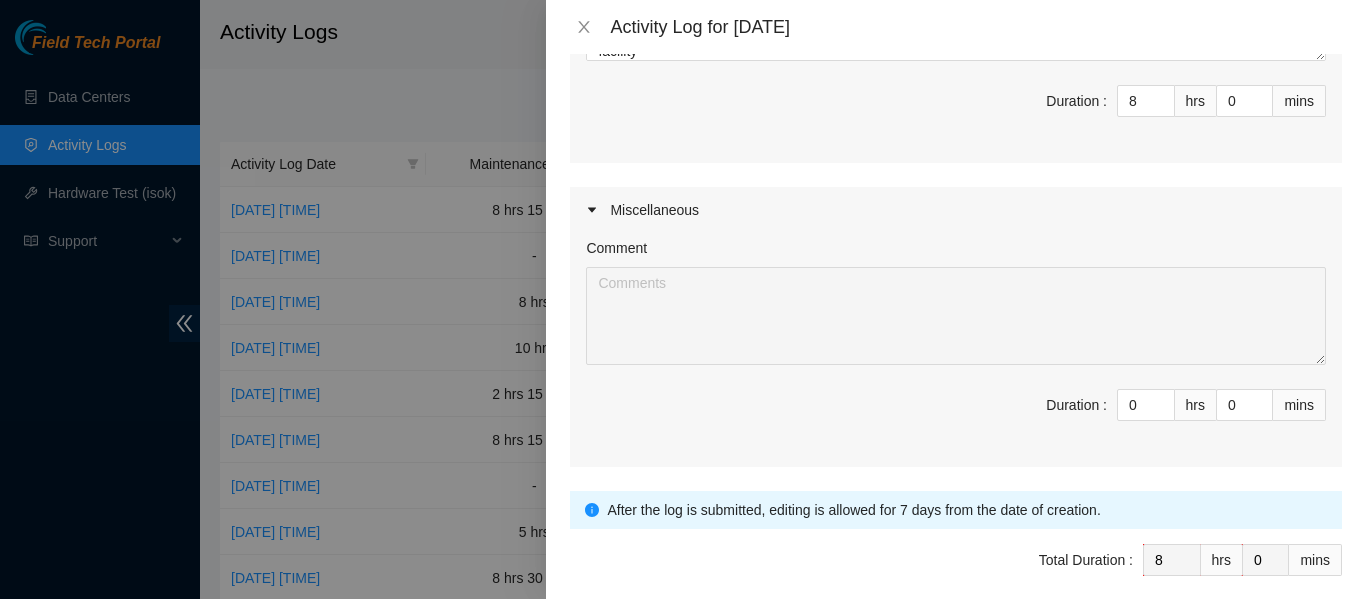 scroll, scrollTop: 744, scrollLeft: 0, axis: vertical 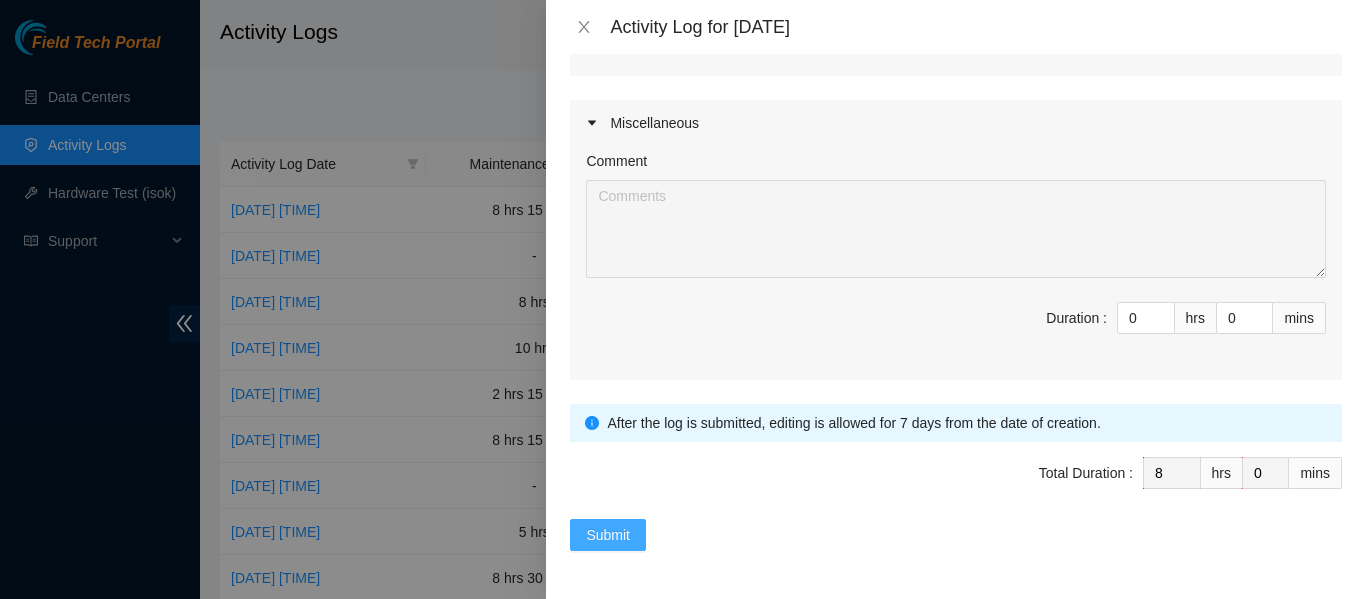 click on "Submit" at bounding box center [608, 535] 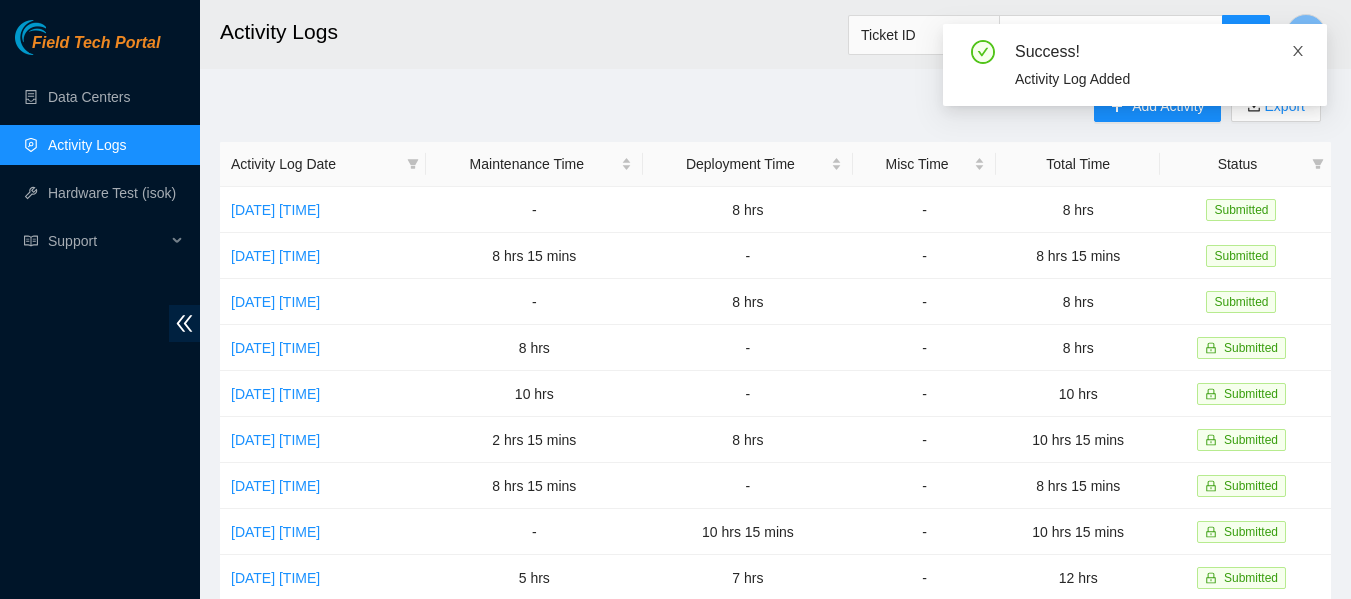 click 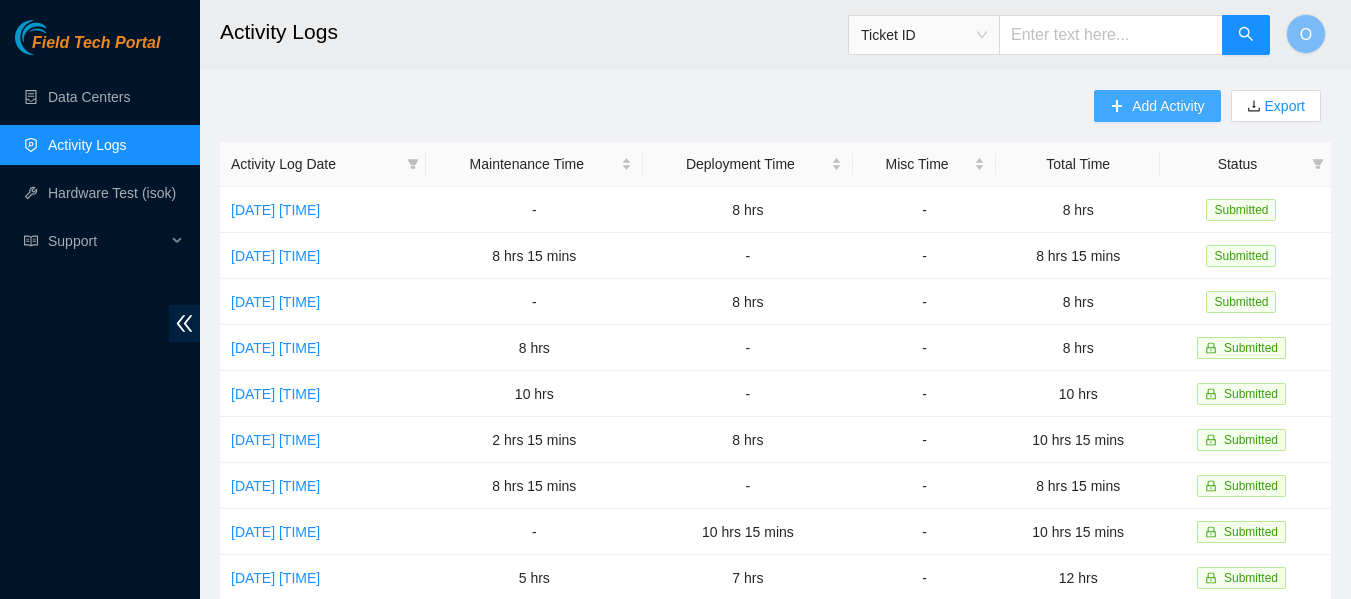 click on "Add Activity" at bounding box center [1168, 106] 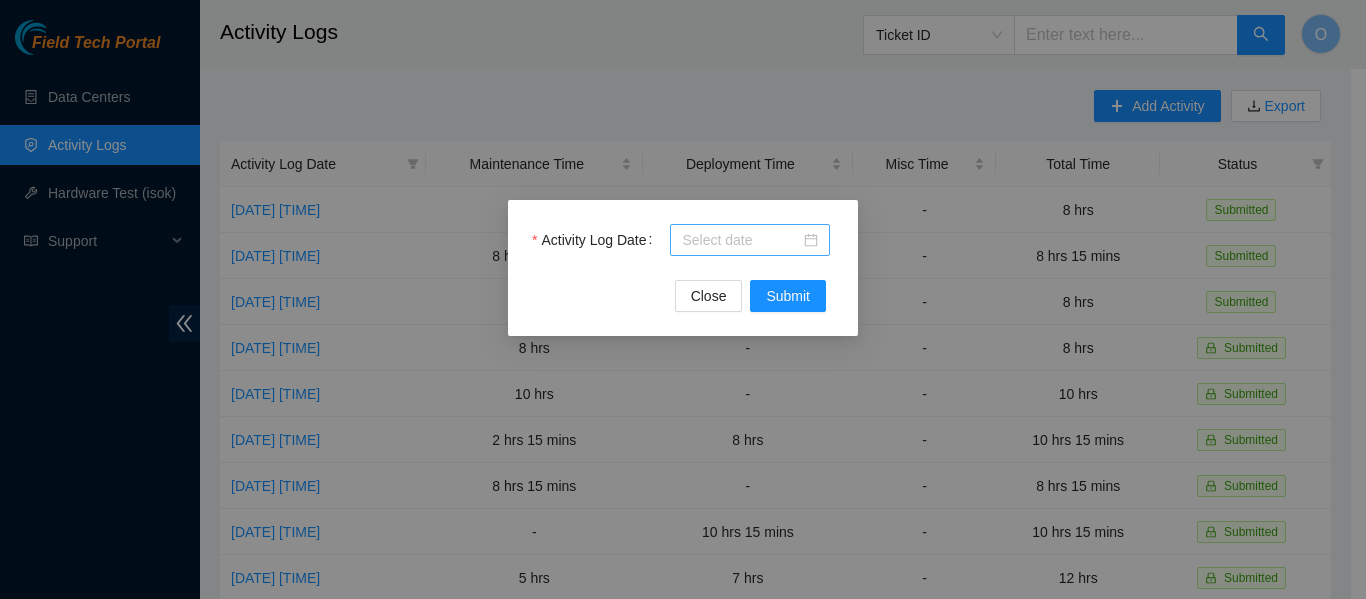 click at bounding box center (750, 240) 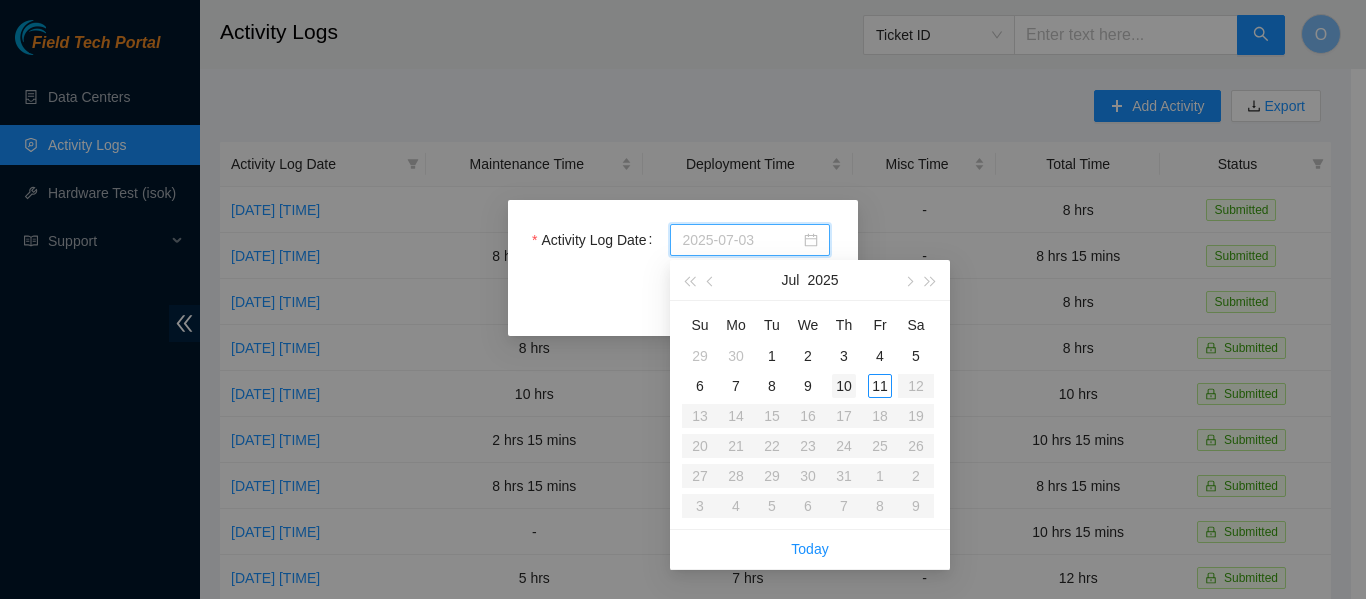 type on "2025-07-10" 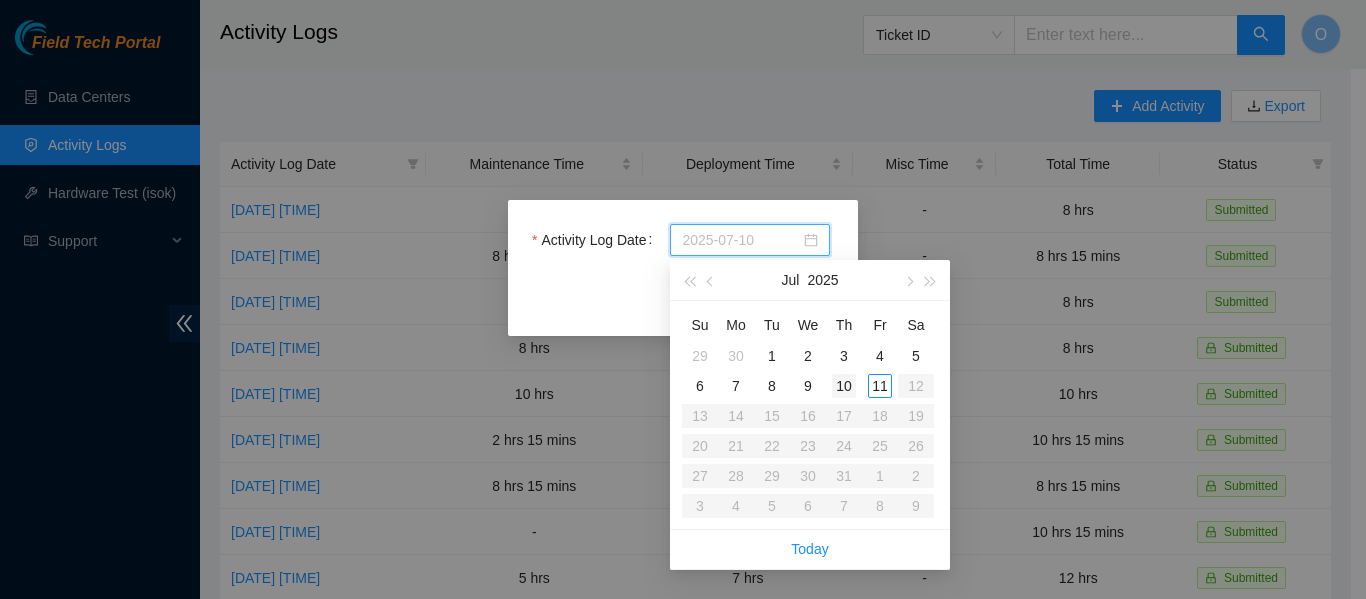 click on "10" at bounding box center (844, 386) 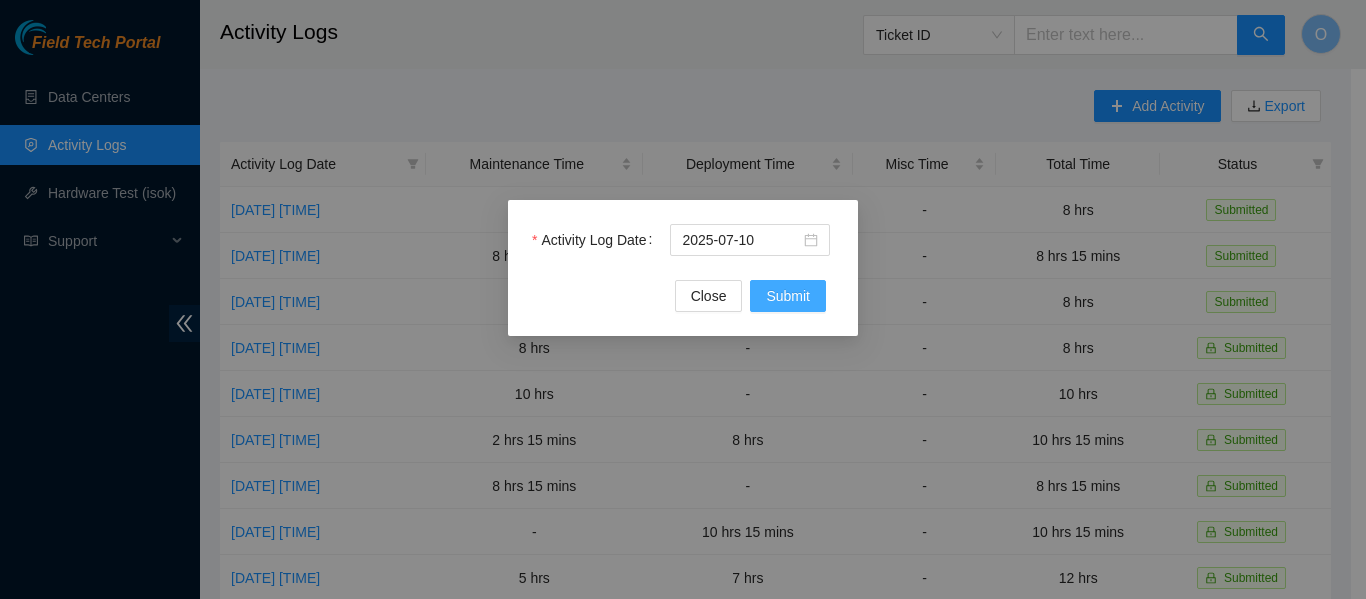 click on "Submit" at bounding box center (788, 296) 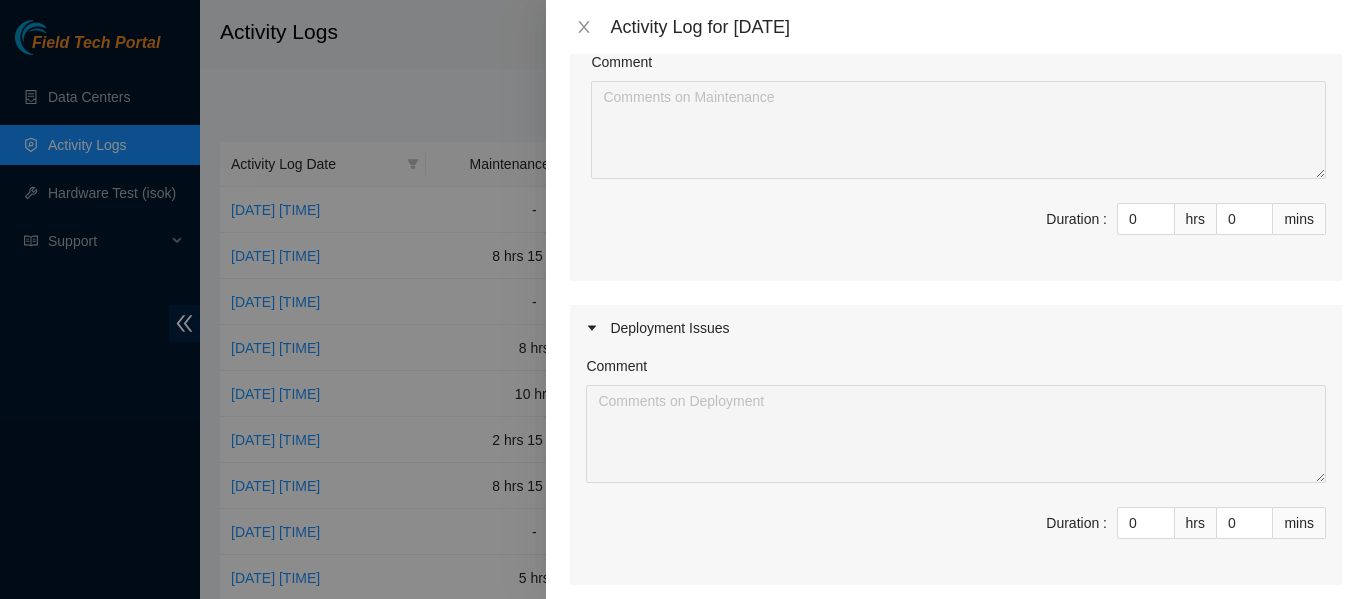 scroll, scrollTop: 237, scrollLeft: 0, axis: vertical 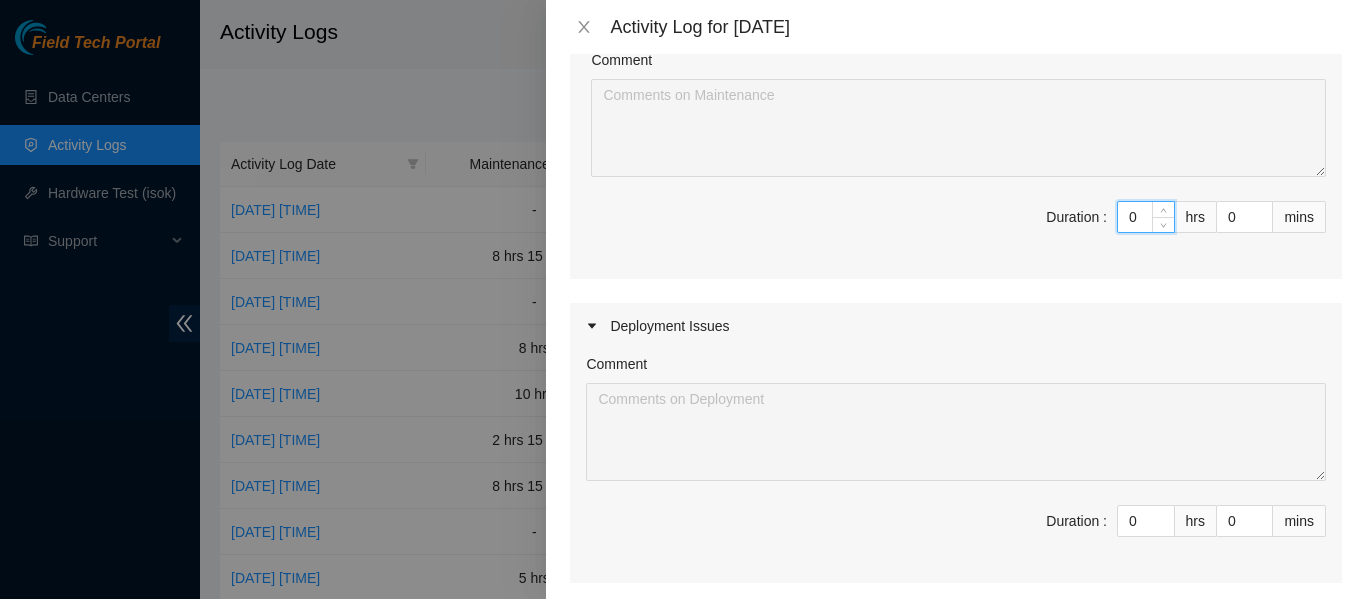 drag, startPoint x: 1123, startPoint y: 221, endPoint x: 1105, endPoint y: 221, distance: 18 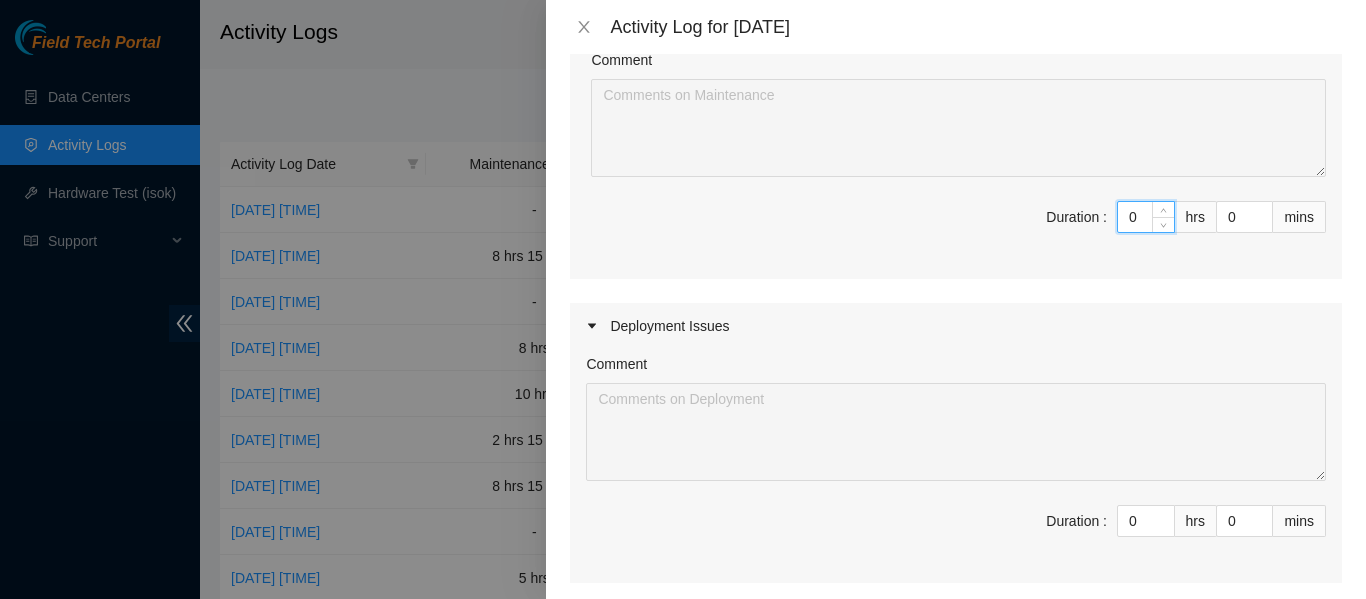click on "0" at bounding box center (1146, 217) 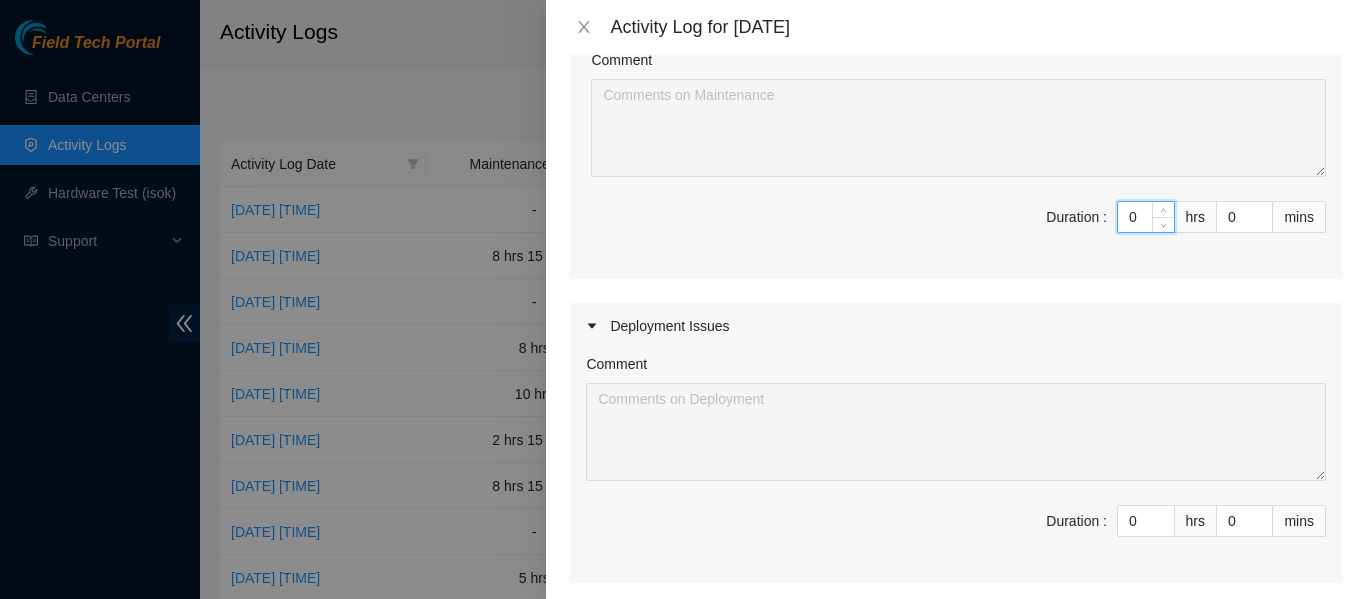 type on "8" 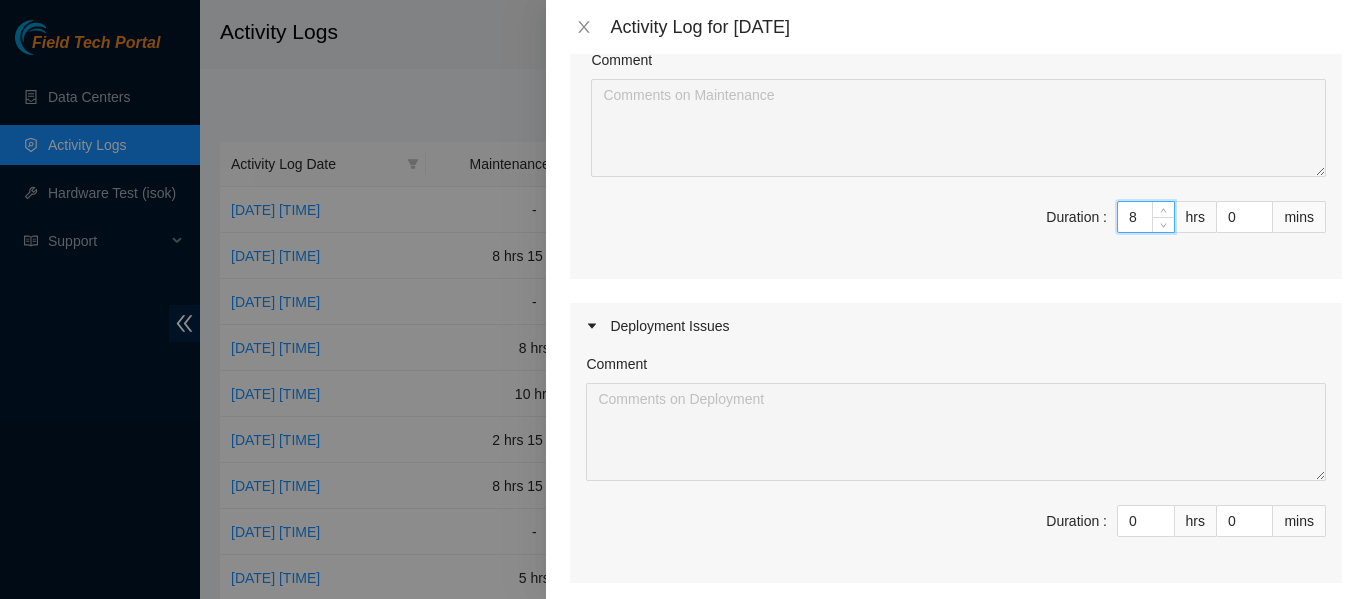 type on "8" 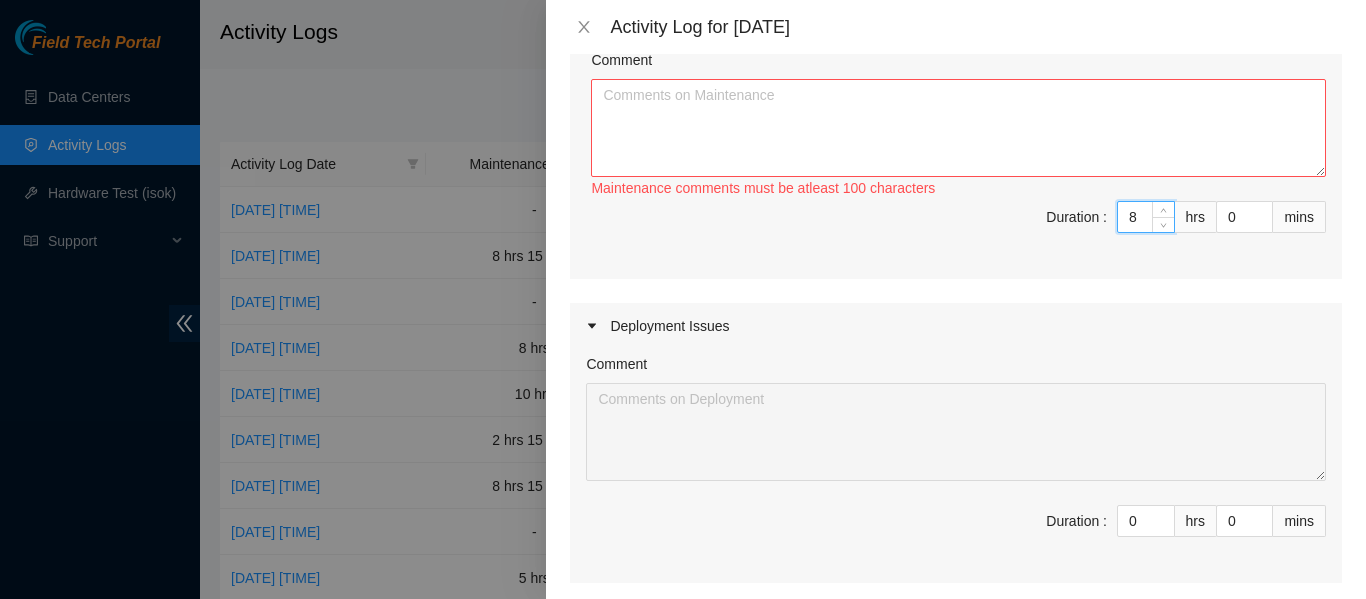 type on "8" 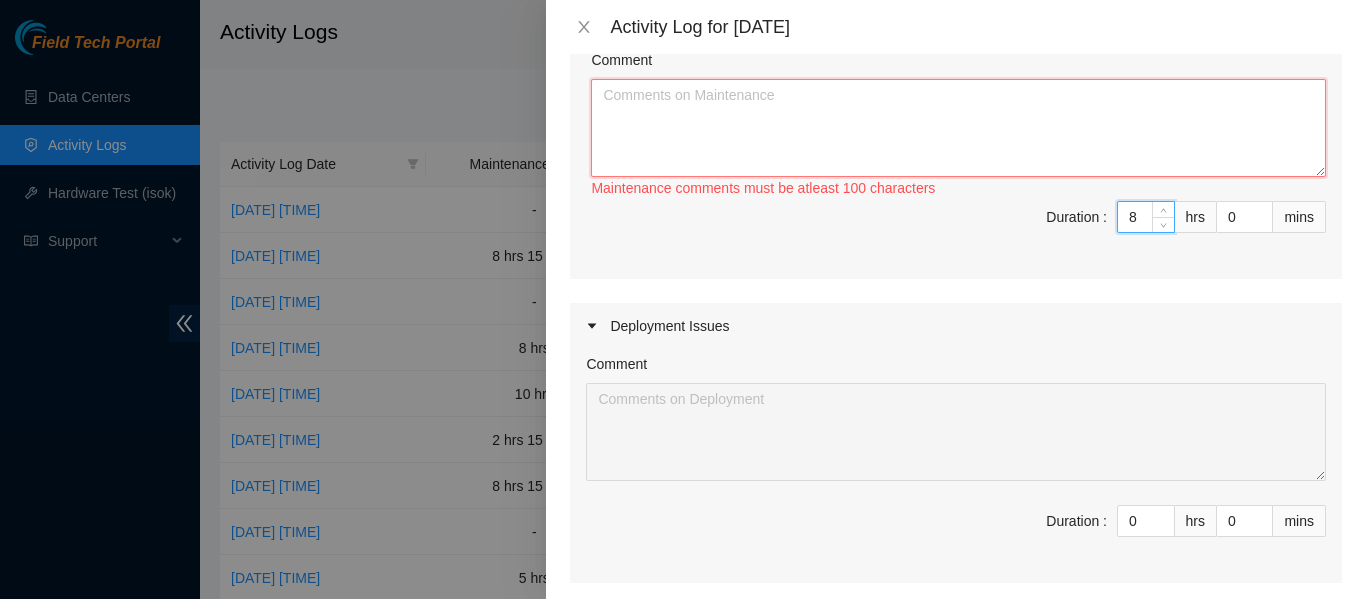 click on "Comment" at bounding box center [958, 128] 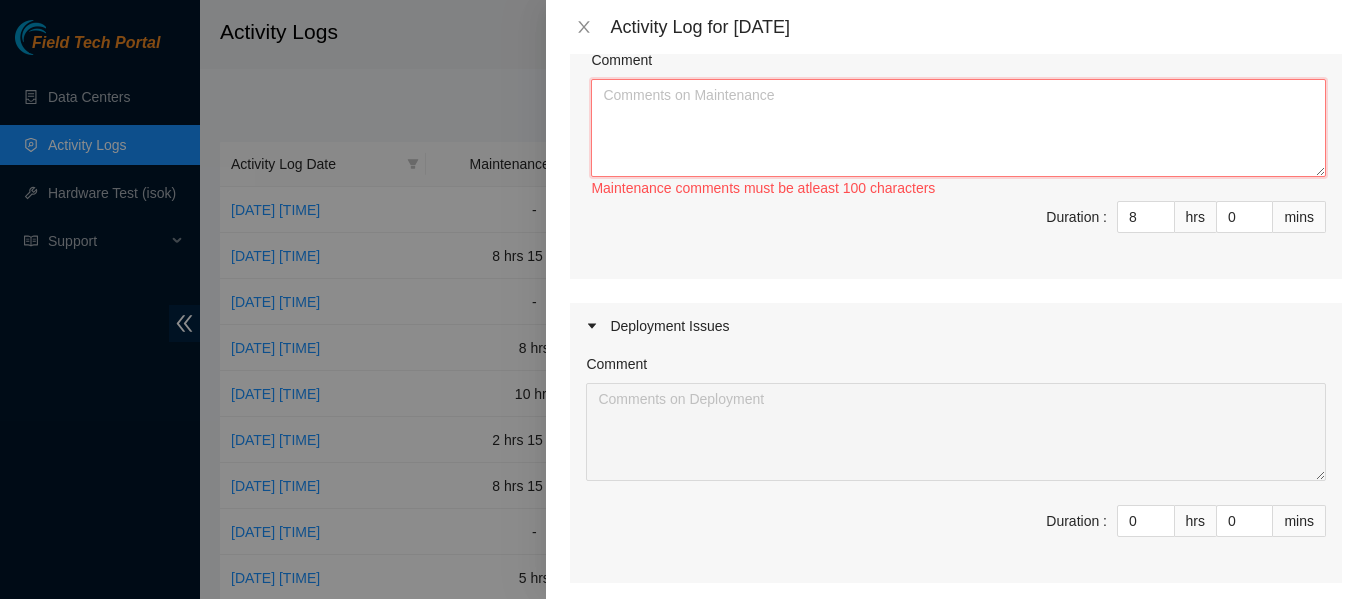 paste on "Started the at MI6
check hand and eyes guide for updates
worked on inventory and check all tools are in working condition, moved blanking panels to the storage
relocated all fiber patches to the shelves prepared all bad optics to be ready to shipped , cleaned all cages and racks , visually checked all servers , pushed all power cord that was loose , disposed all trash outside building facility" 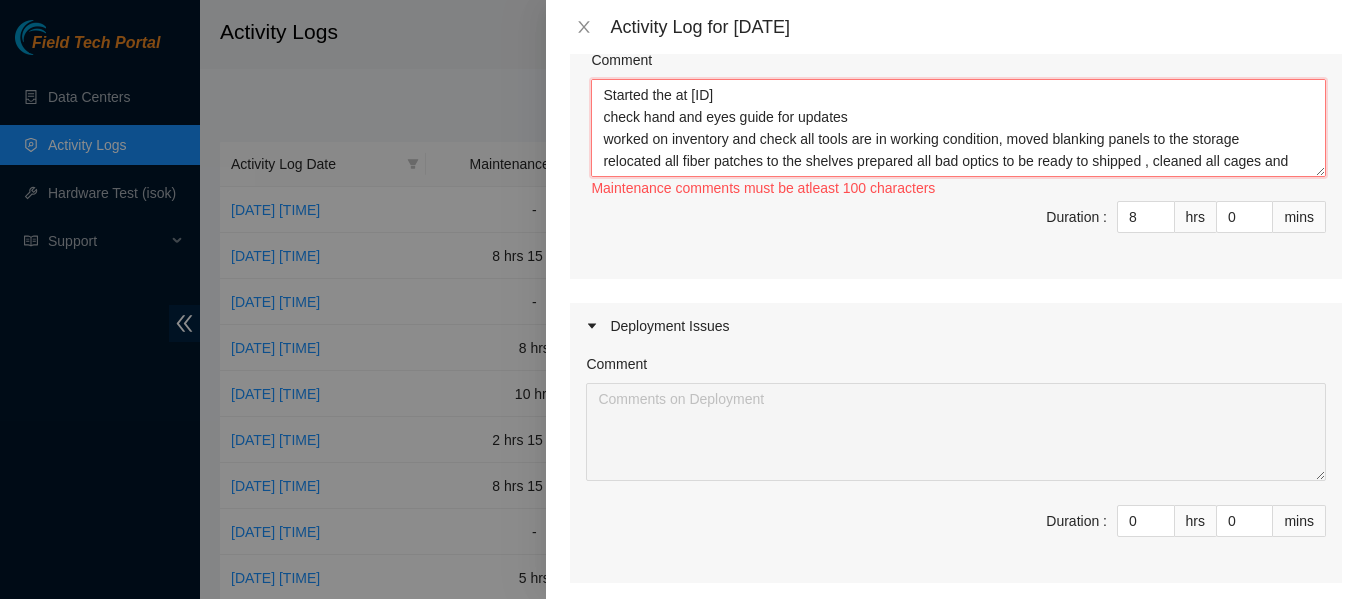scroll, scrollTop: 38, scrollLeft: 0, axis: vertical 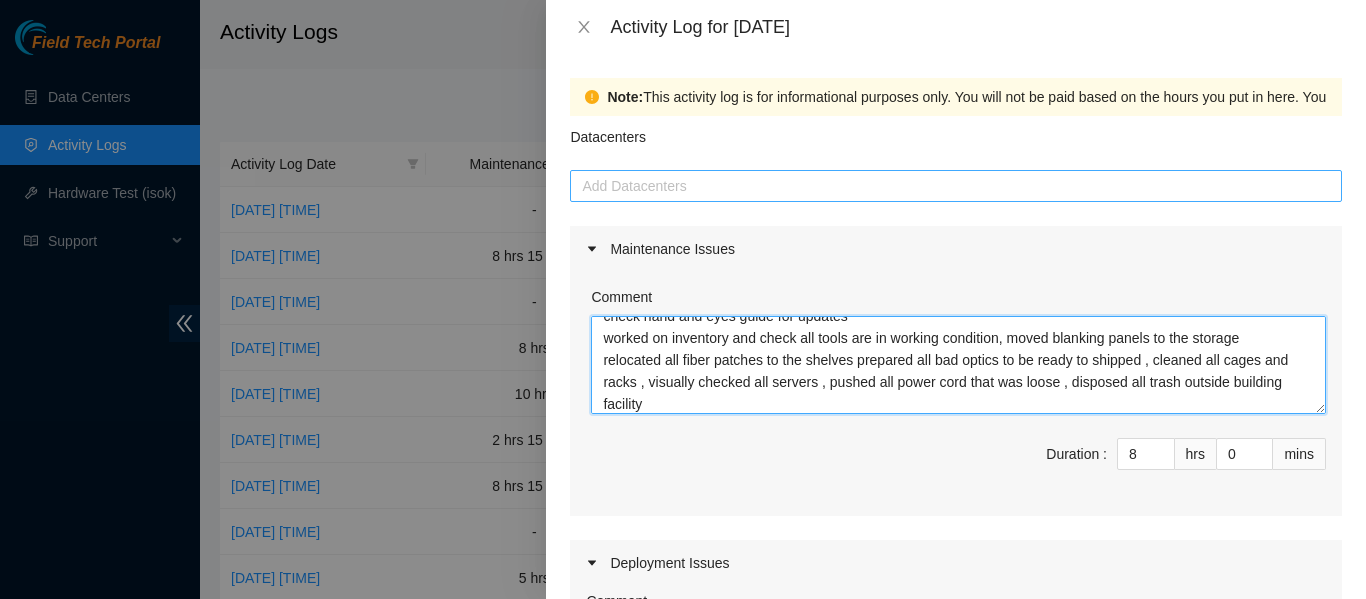 click at bounding box center [956, 186] 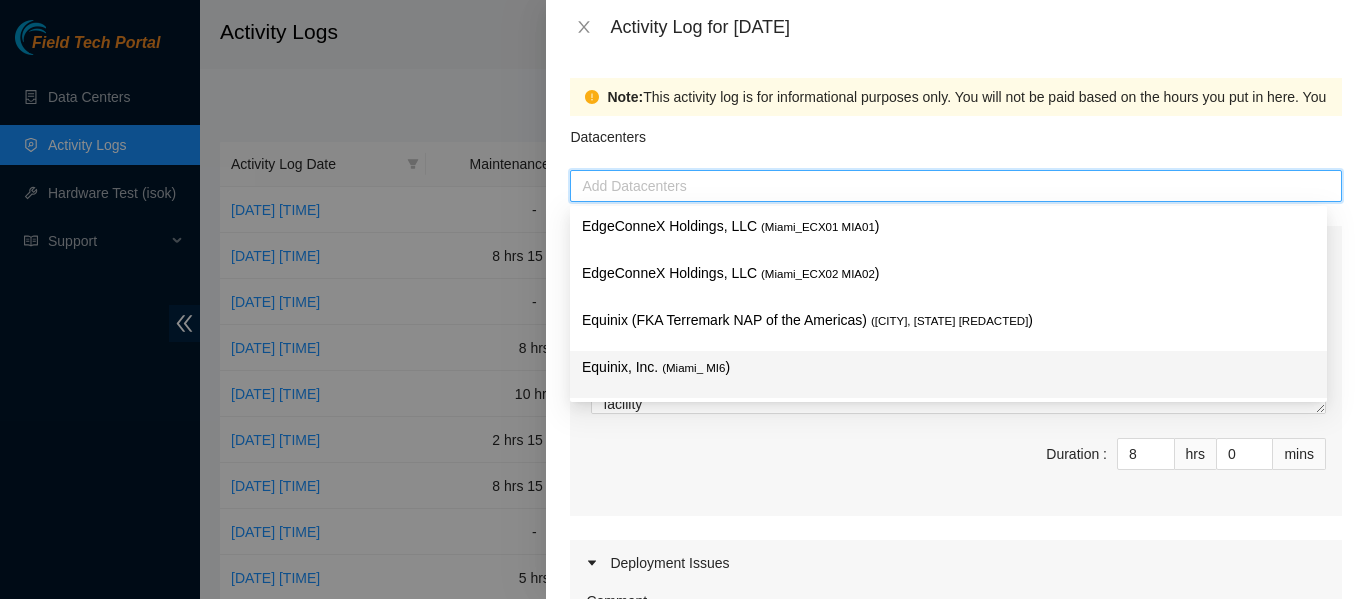 click on "Equinix, Inc.   ( Miami_ MI6 )" at bounding box center [948, 367] 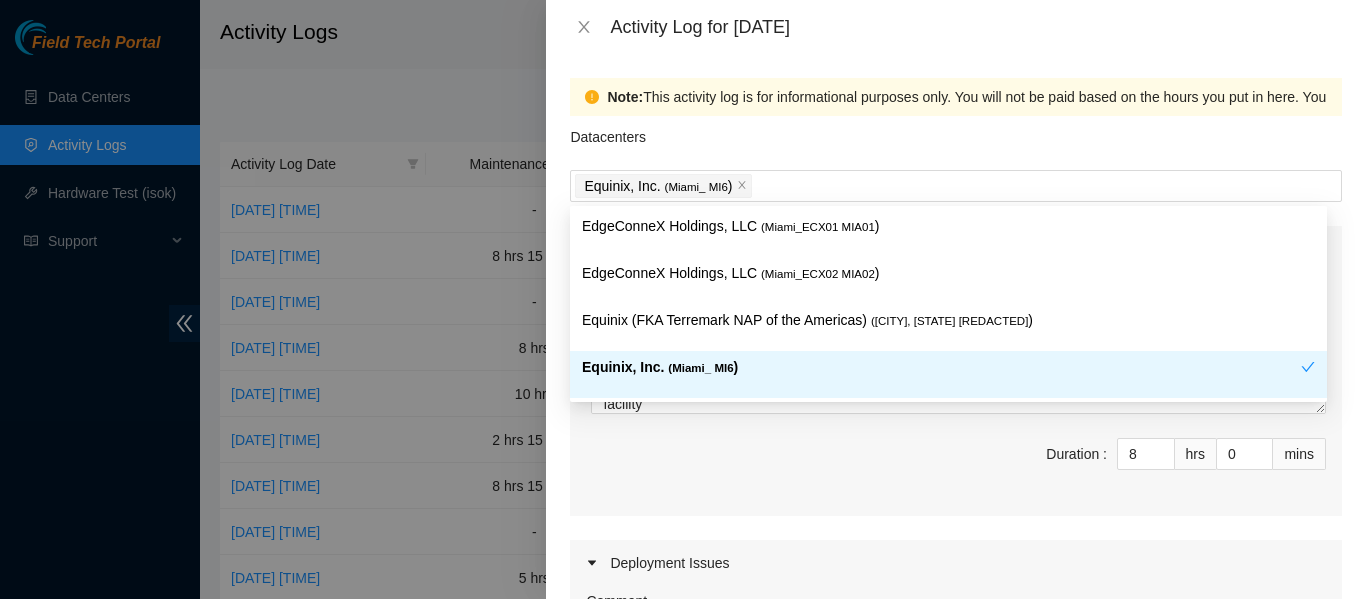 click on "Duration : 8 hrs 0 mins" at bounding box center [956, 466] 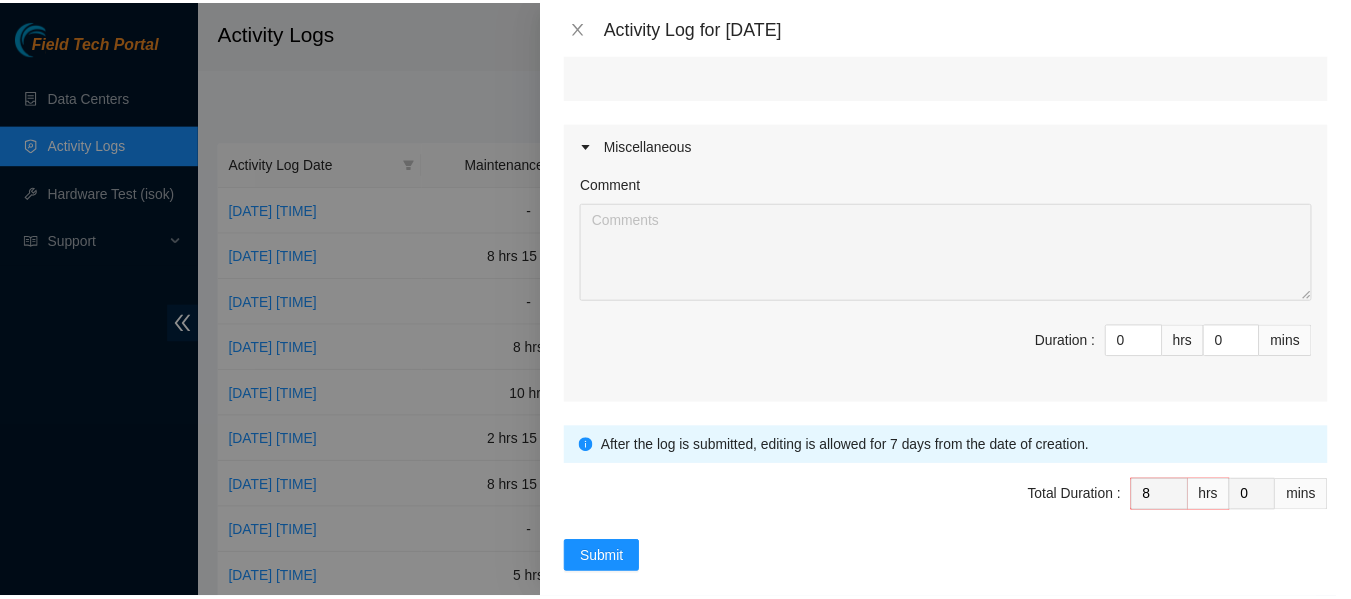 scroll, scrollTop: 722, scrollLeft: 0, axis: vertical 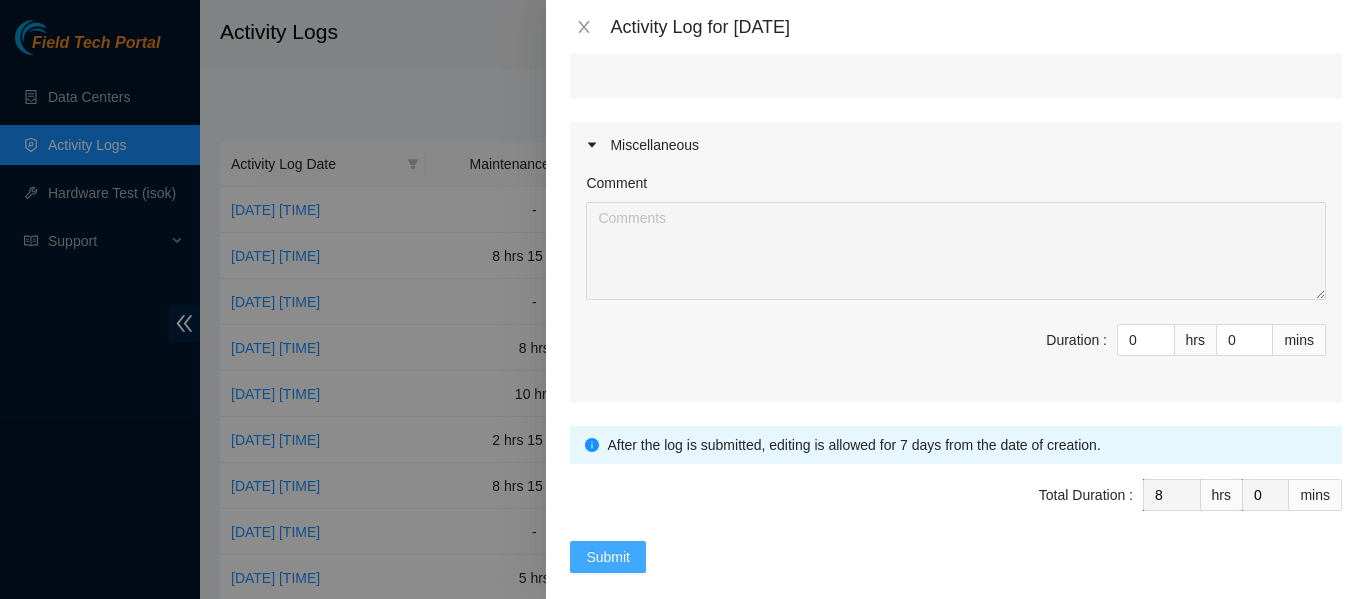 click on "Submit" at bounding box center (608, 557) 